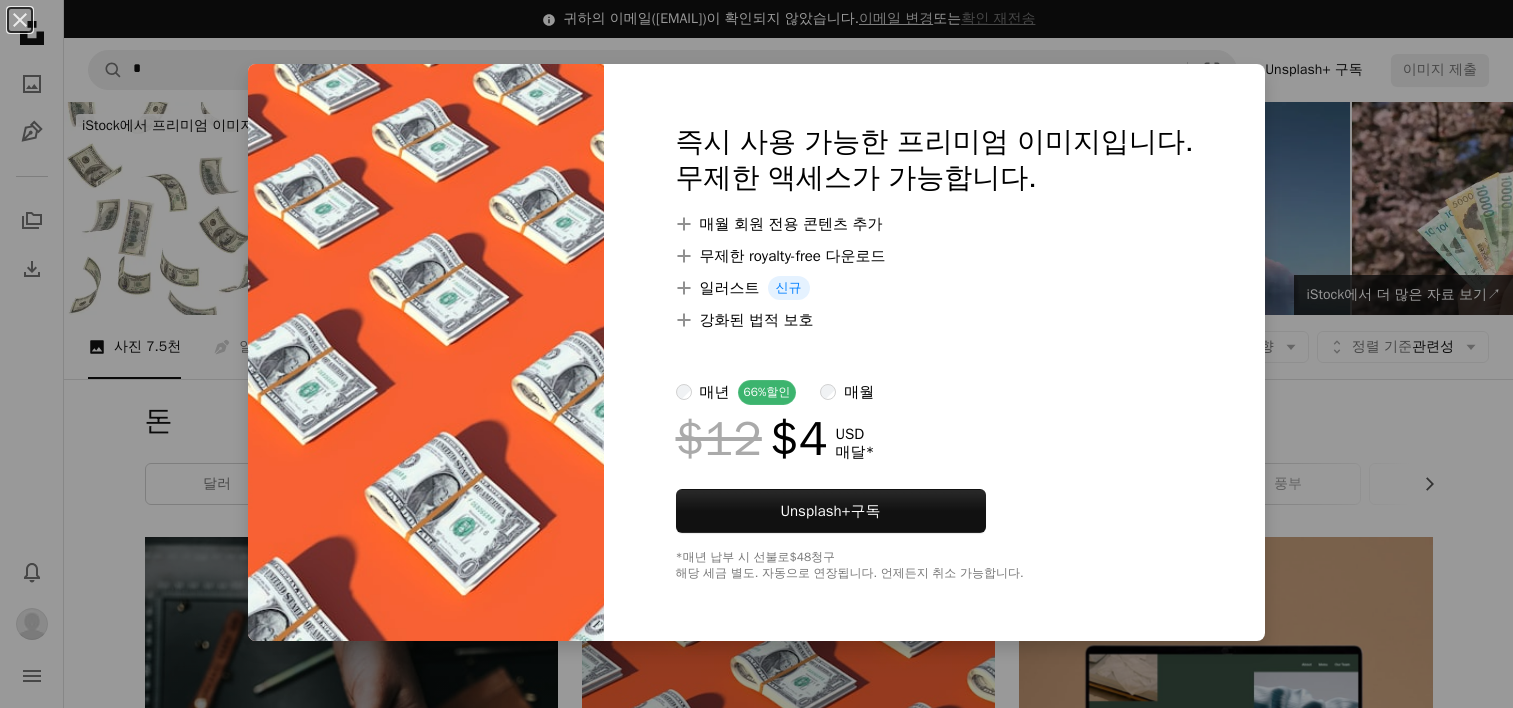 scroll, scrollTop: 700, scrollLeft: 0, axis: vertical 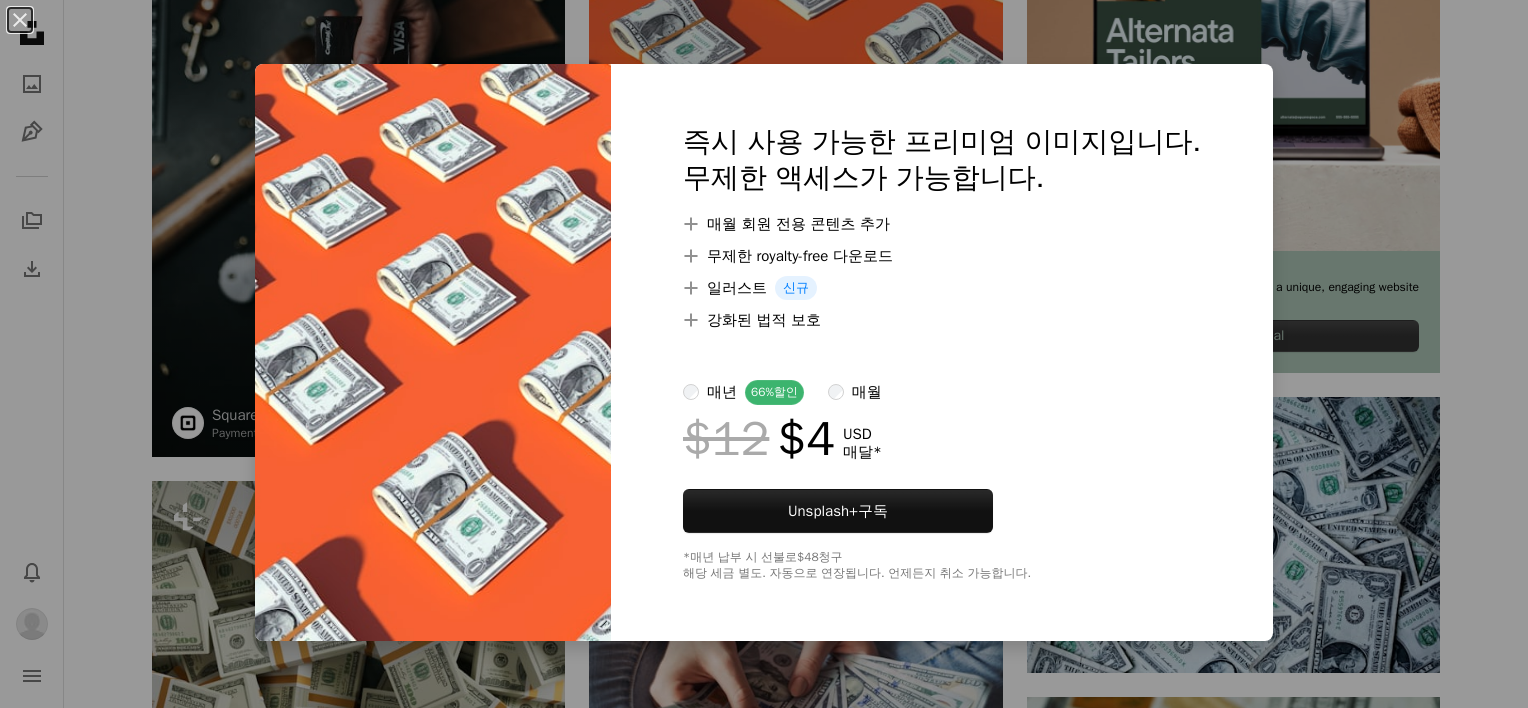 click on "An X shape 즉시 사용 가능한 프리미엄 이미지입니다. 무제한 액세스가 가능합니다. A plus sign 매월 회원 전용 콘텐츠 추가 A plus sign 무제한 royalty-free 다운로드 A plus sign 일러스트  신규 A plus sign 강화된 법적 보호 매년 66%  할인 매월 $12   $4 USD 매달 * Unsplash+  구독 *매년 납부 시 선불로  $48  청구 해당 세금 별도. 자동으로 연장됩니다. 언제든지 취소 가능합니다." at bounding box center [764, 354] 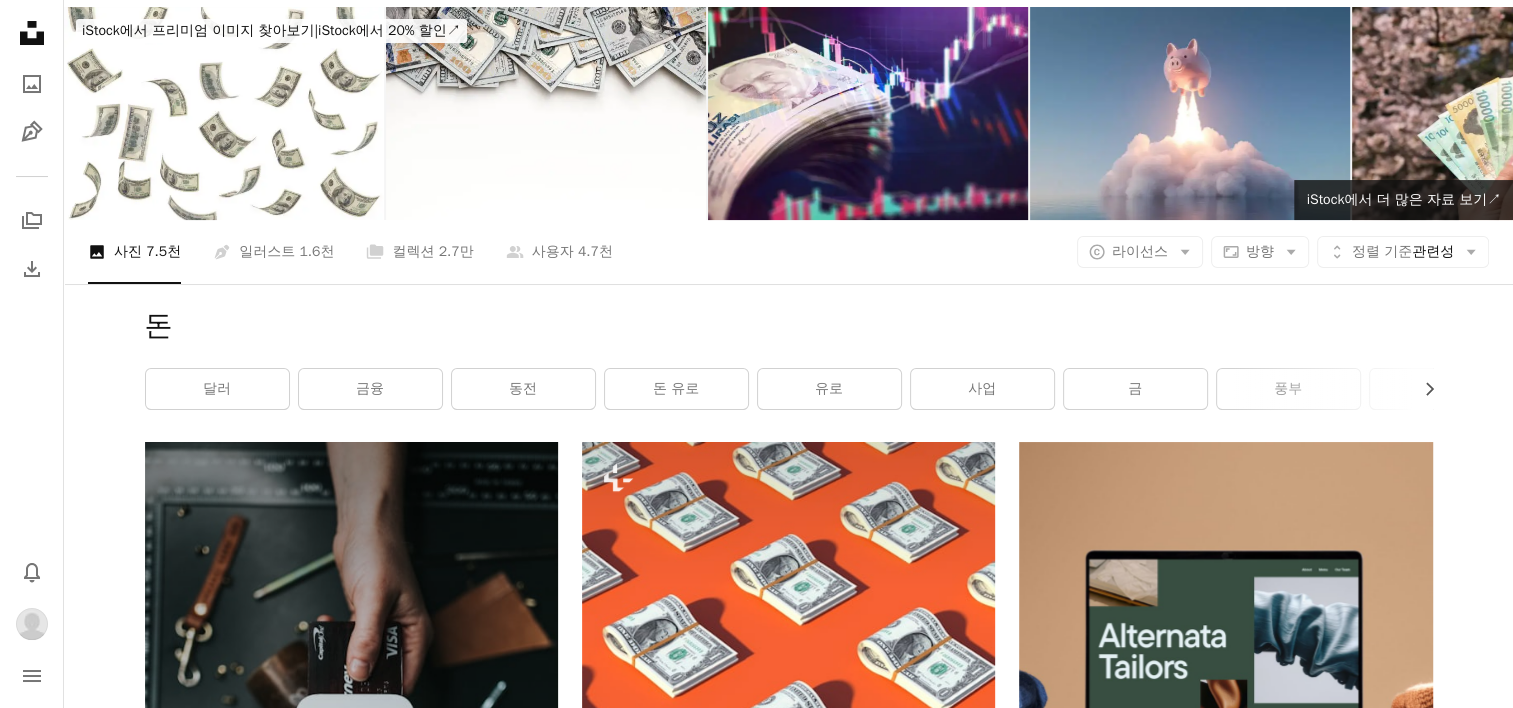 scroll, scrollTop: 0, scrollLeft: 0, axis: both 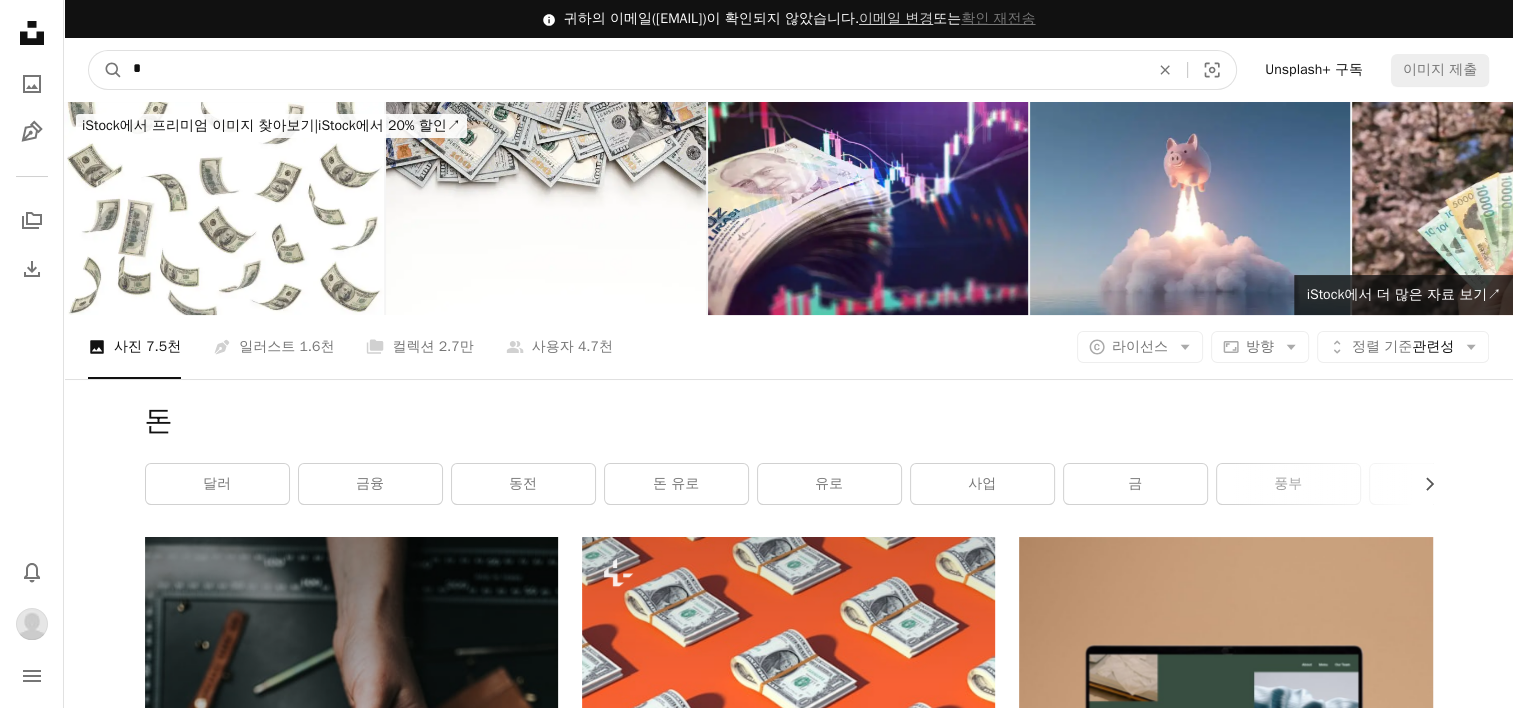 click on "*" at bounding box center (633, 70) 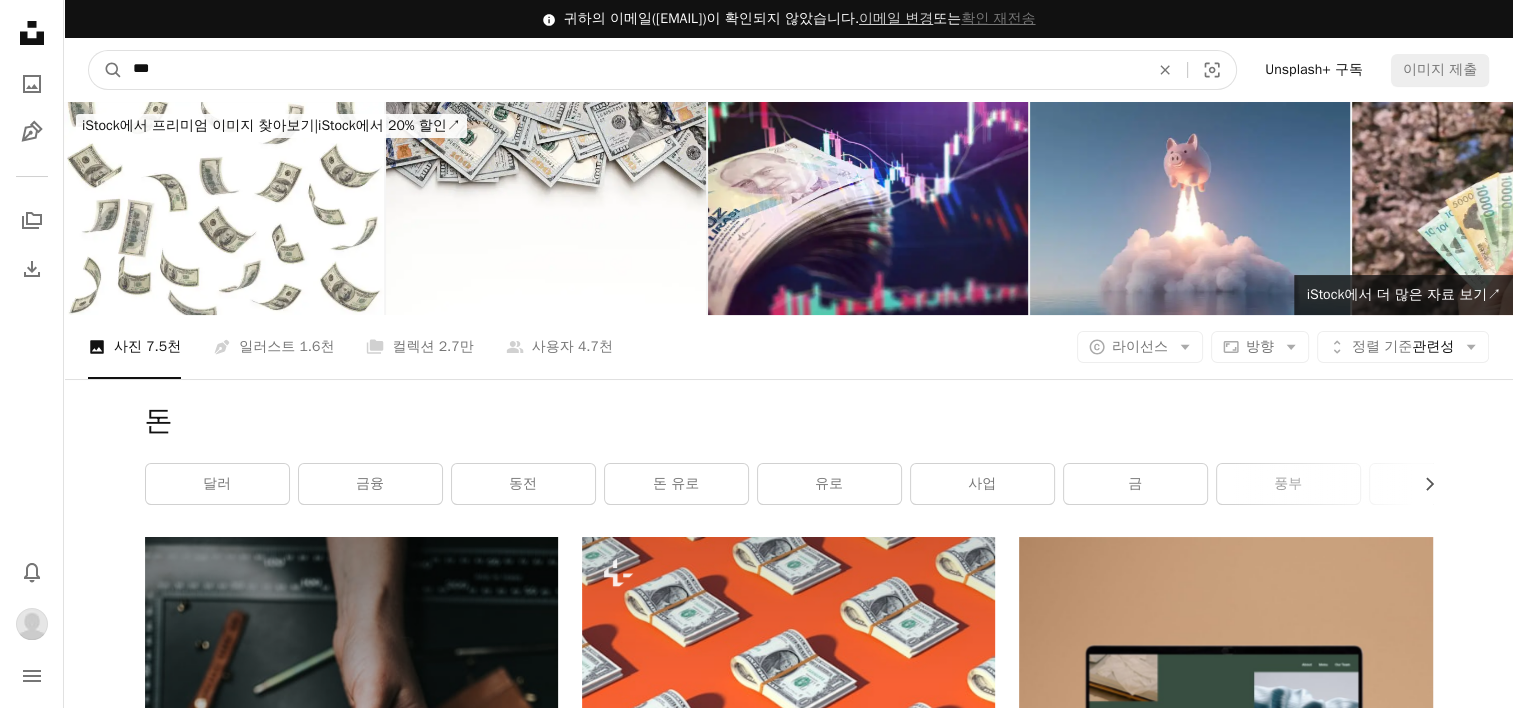 type on "****" 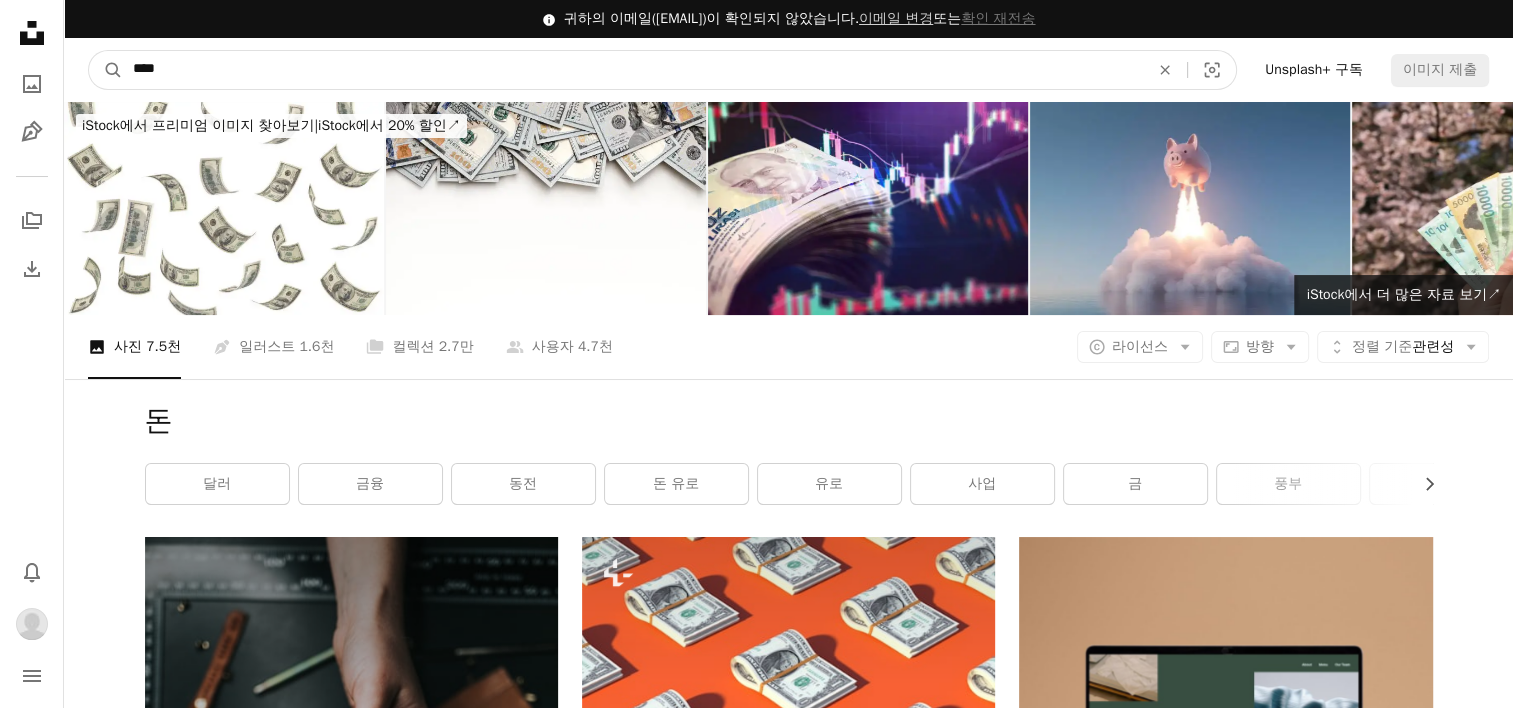 click on "A magnifying glass" at bounding box center (106, 70) 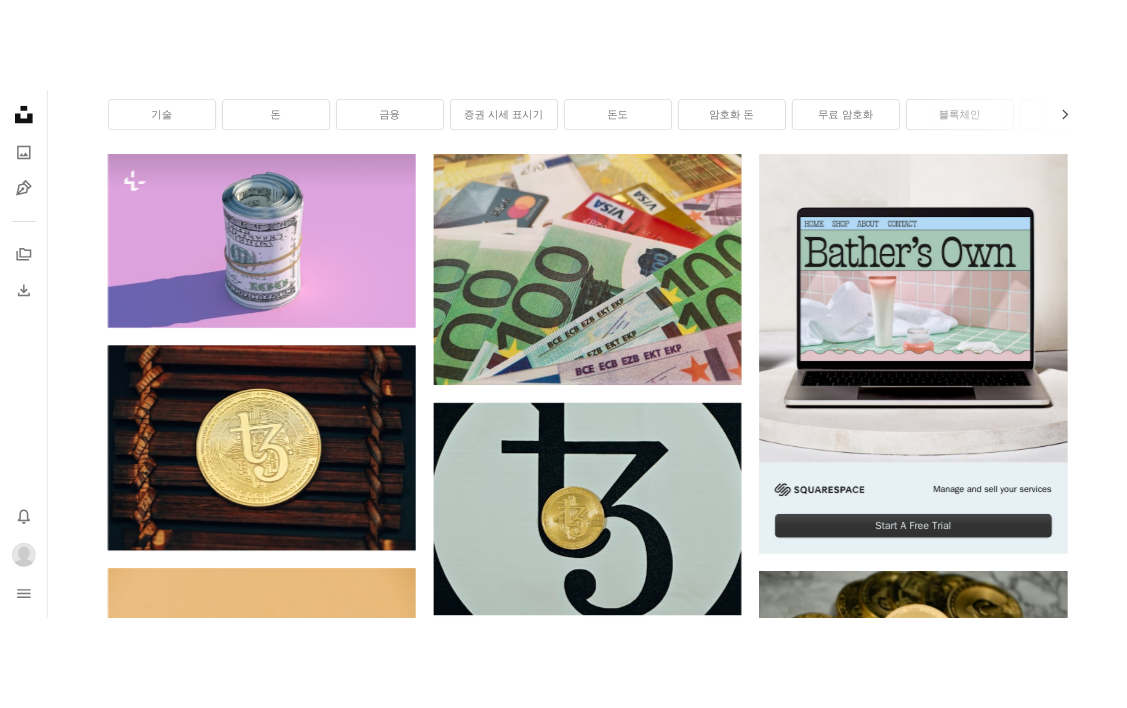 scroll, scrollTop: 500, scrollLeft: 0, axis: vertical 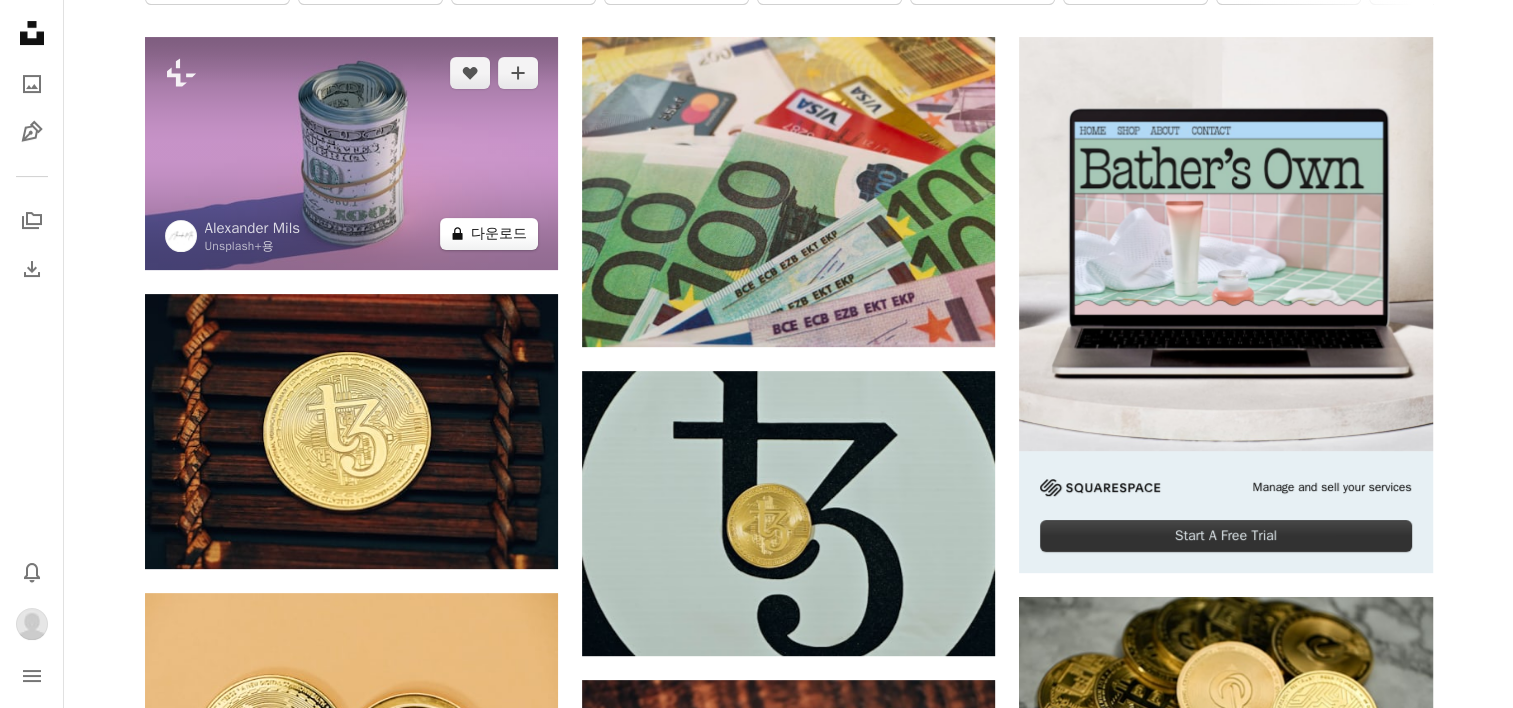 click on "A lock 다운로드" at bounding box center [489, 234] 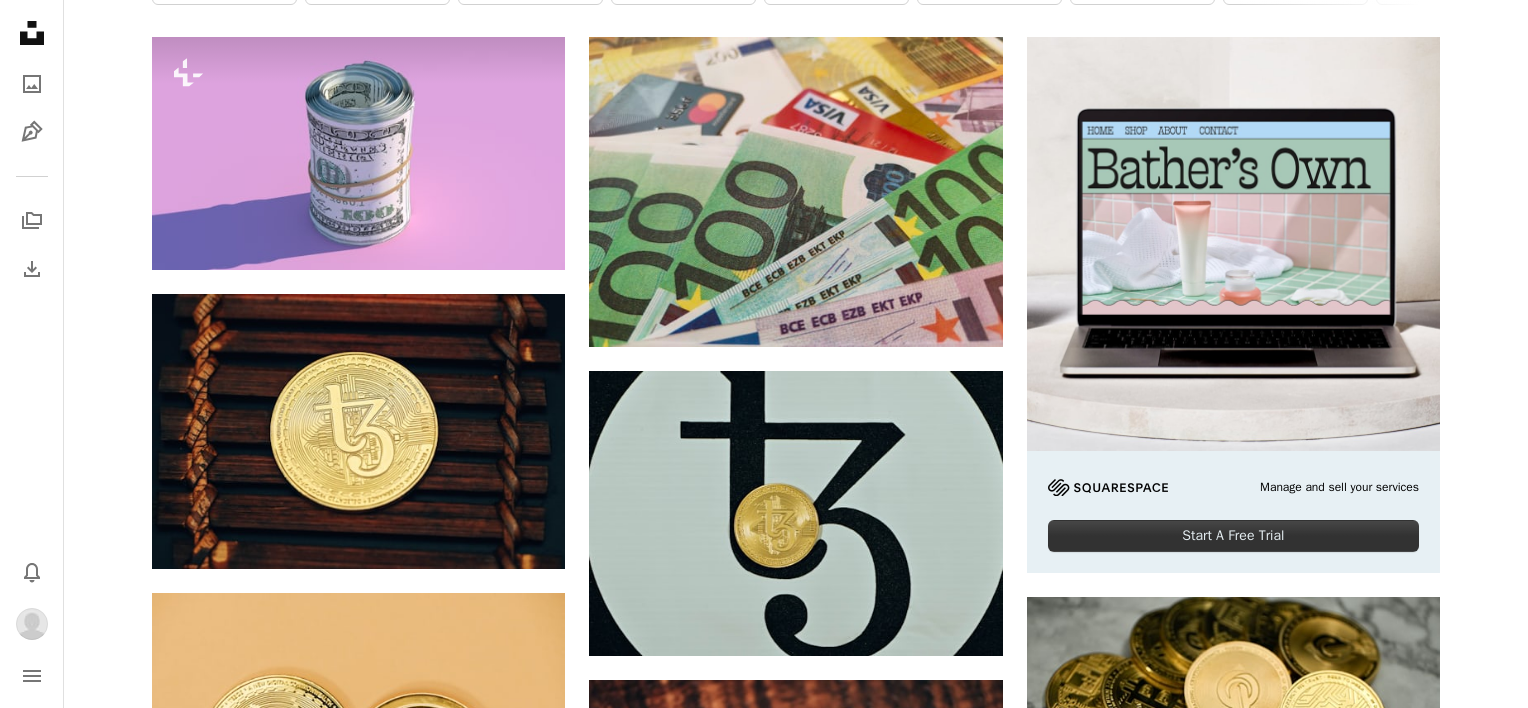 click on "An X shape 즉시 사용 가능한 프리미엄 이미지입니다. 무제한 액세스가 가능합니다. A plus sign 매월 회원 전용 콘텐츠 추가 A plus sign 무제한 royalty-free 다운로드 A plus sign 일러스트  신규 A plus sign 강화된 법적 보호 매년 66%  할인 매월 $12   $4 USD 매달 * Unsplash+  구독 *매년 납부 시 선불로  $48  청구 해당 세금 별도. 자동으로 연장됩니다. 언제든지 취소 가능합니다." at bounding box center (764, 4215) 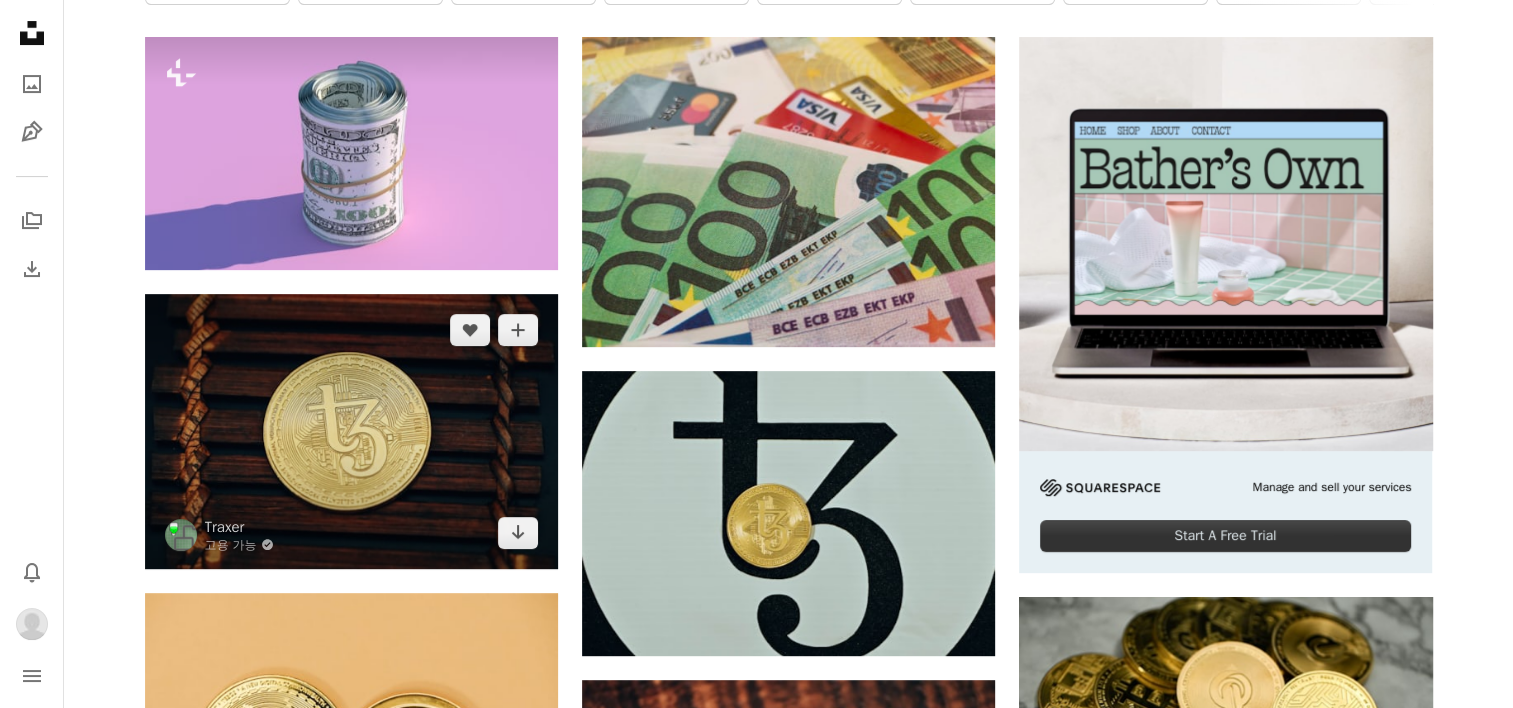 click at bounding box center [351, 431] 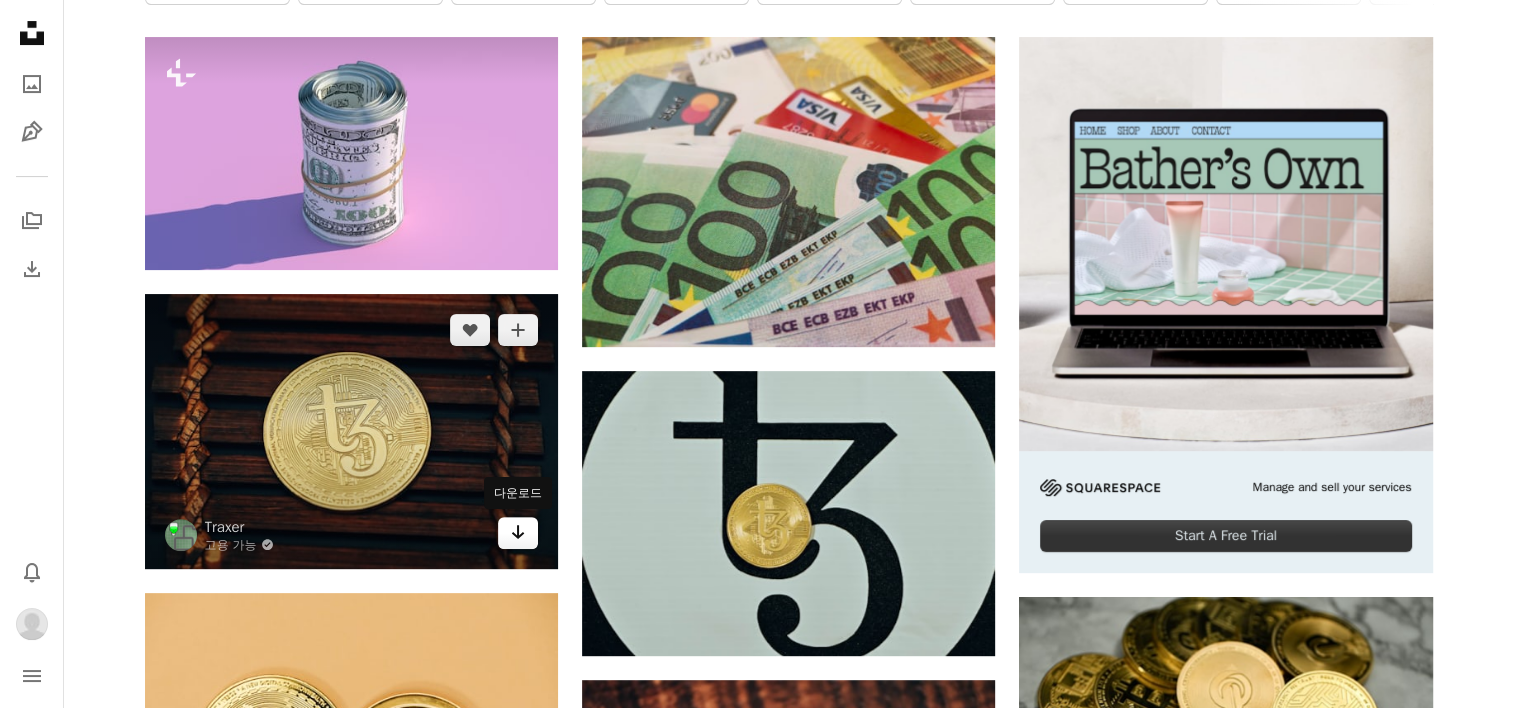 click on "Arrow pointing down" 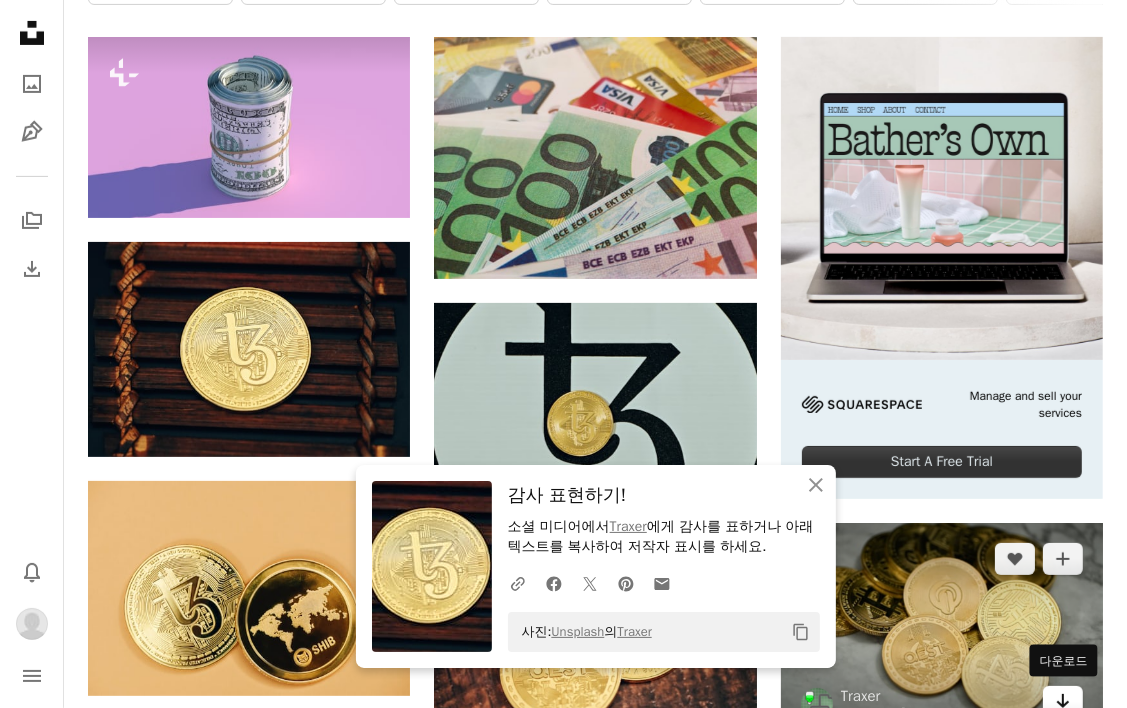 click 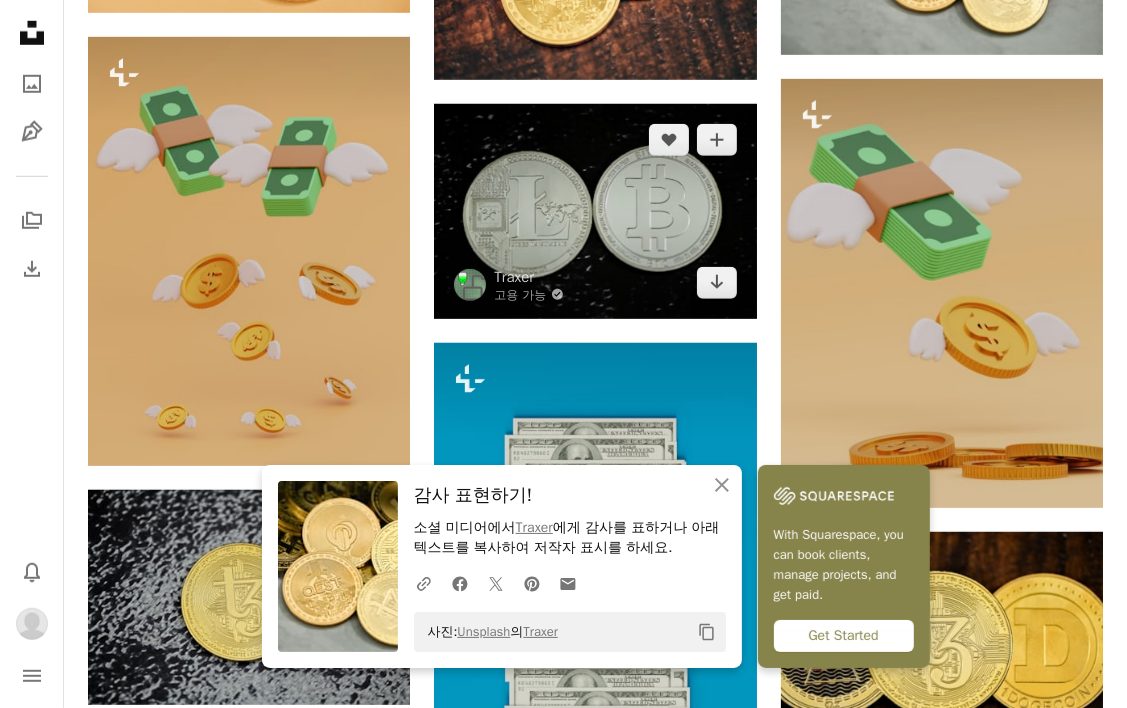 scroll, scrollTop: 1400, scrollLeft: 0, axis: vertical 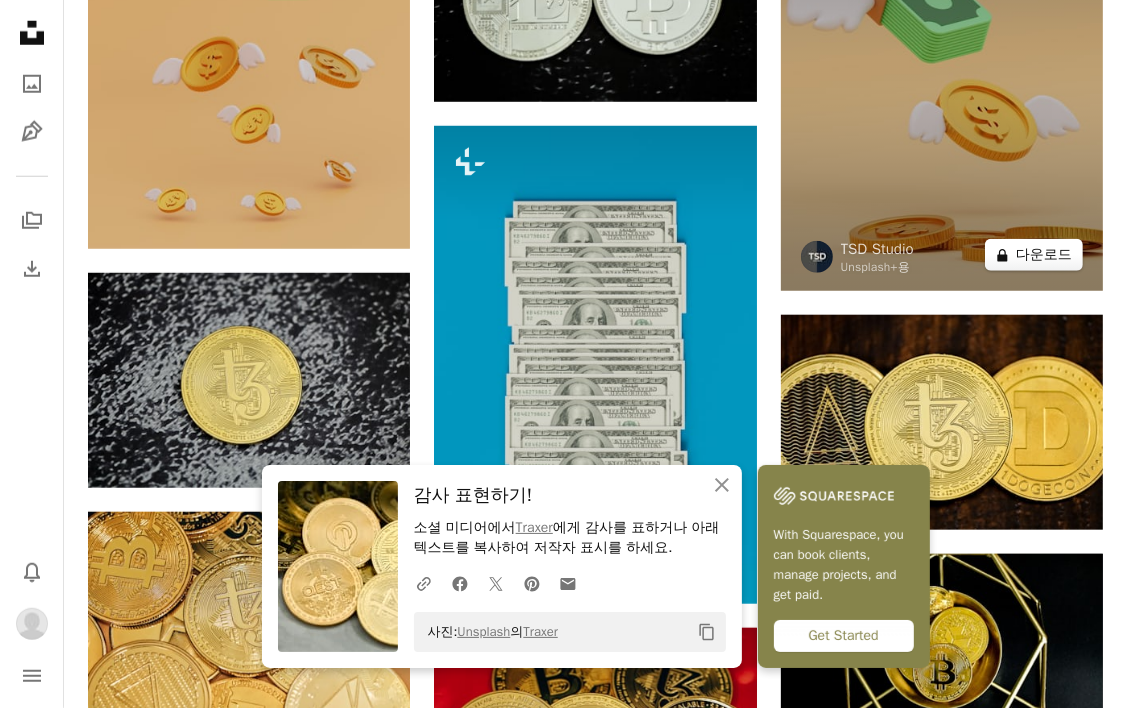click on "A lock 다운로드" at bounding box center (1034, 255) 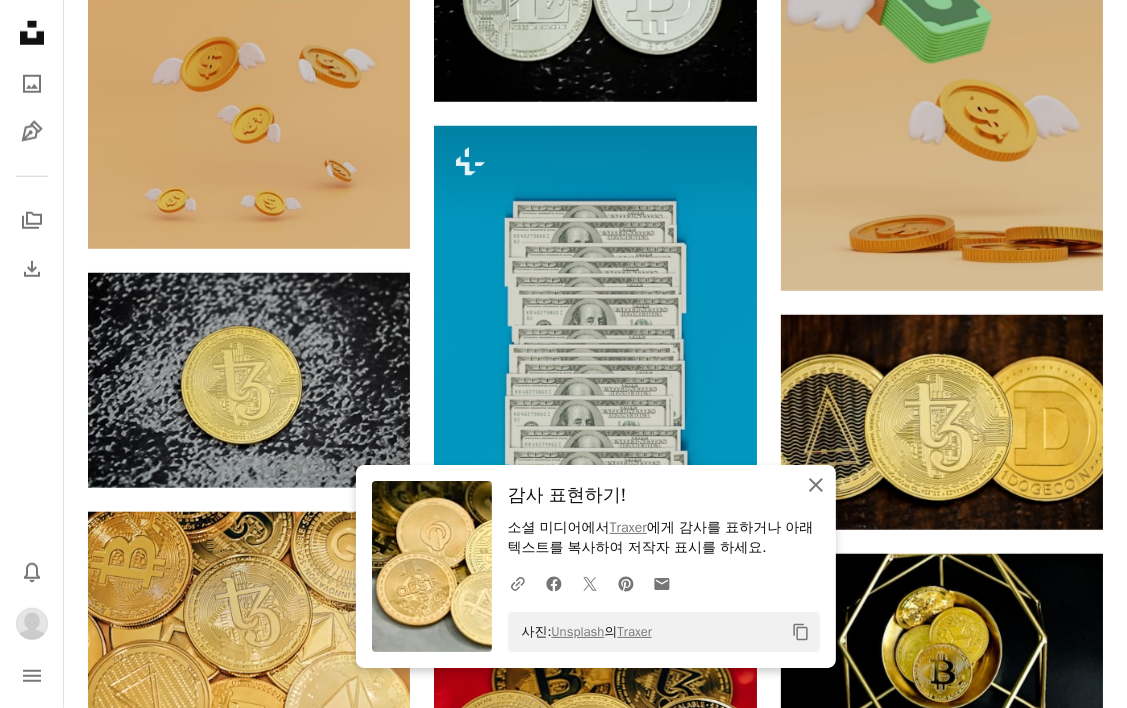 click on "An X shape" 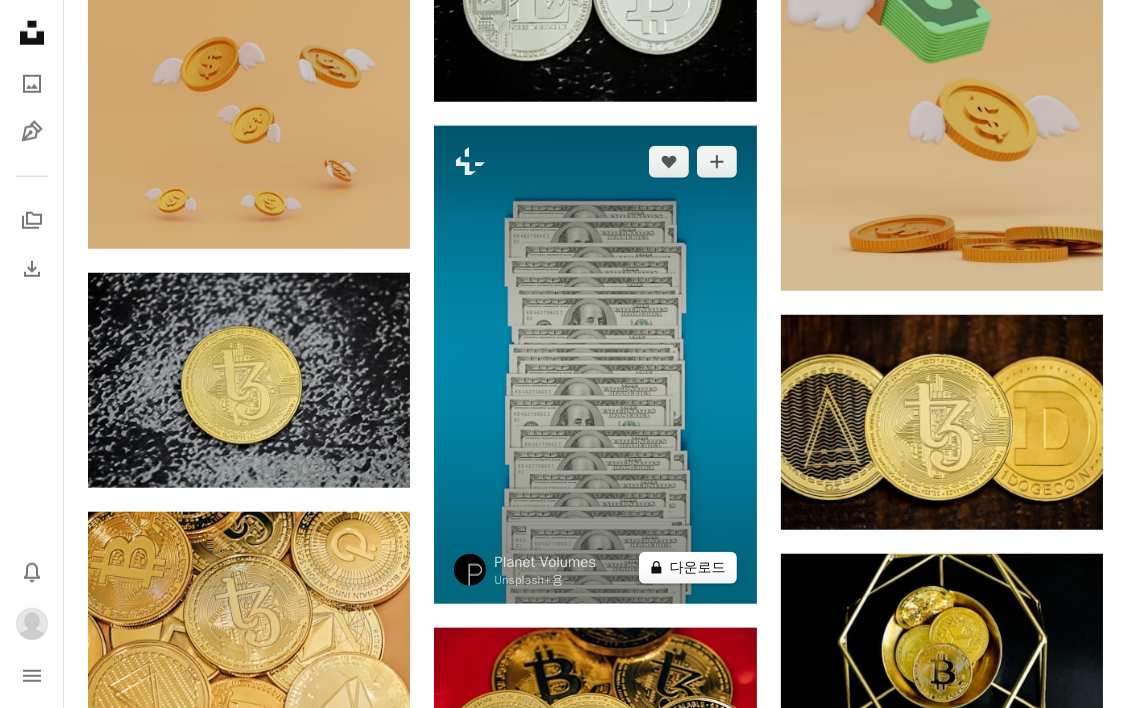 click on "A lock 다운로드" at bounding box center [688, 568] 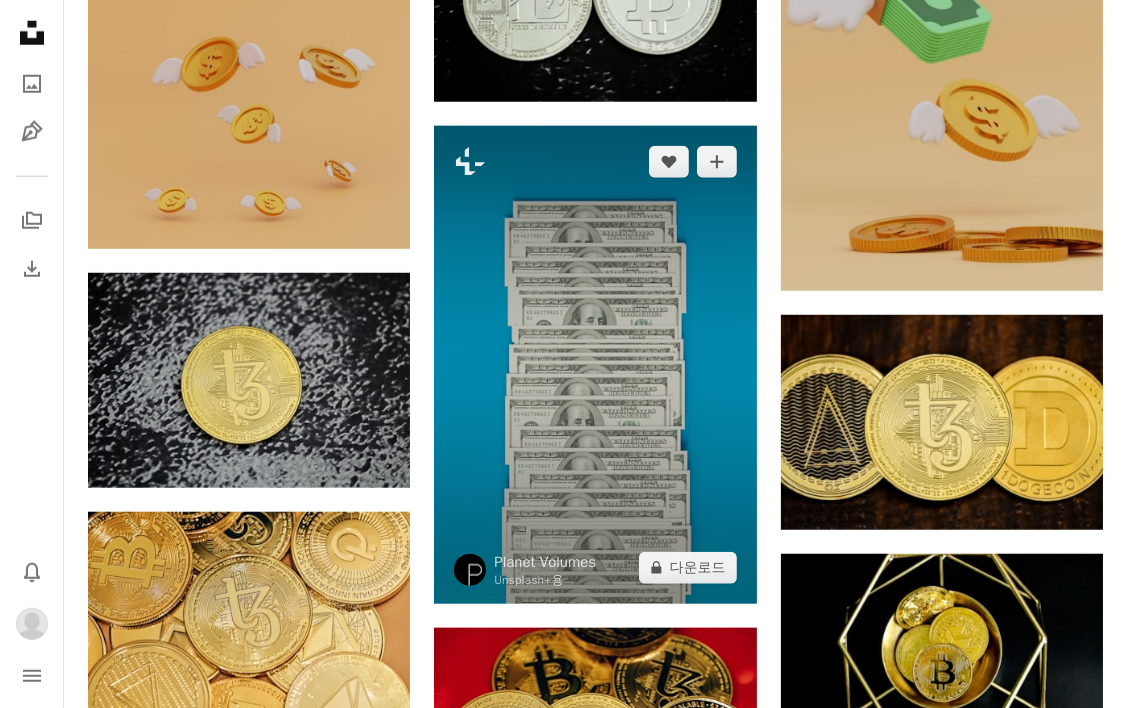 scroll, scrollTop: 1800, scrollLeft: 0, axis: vertical 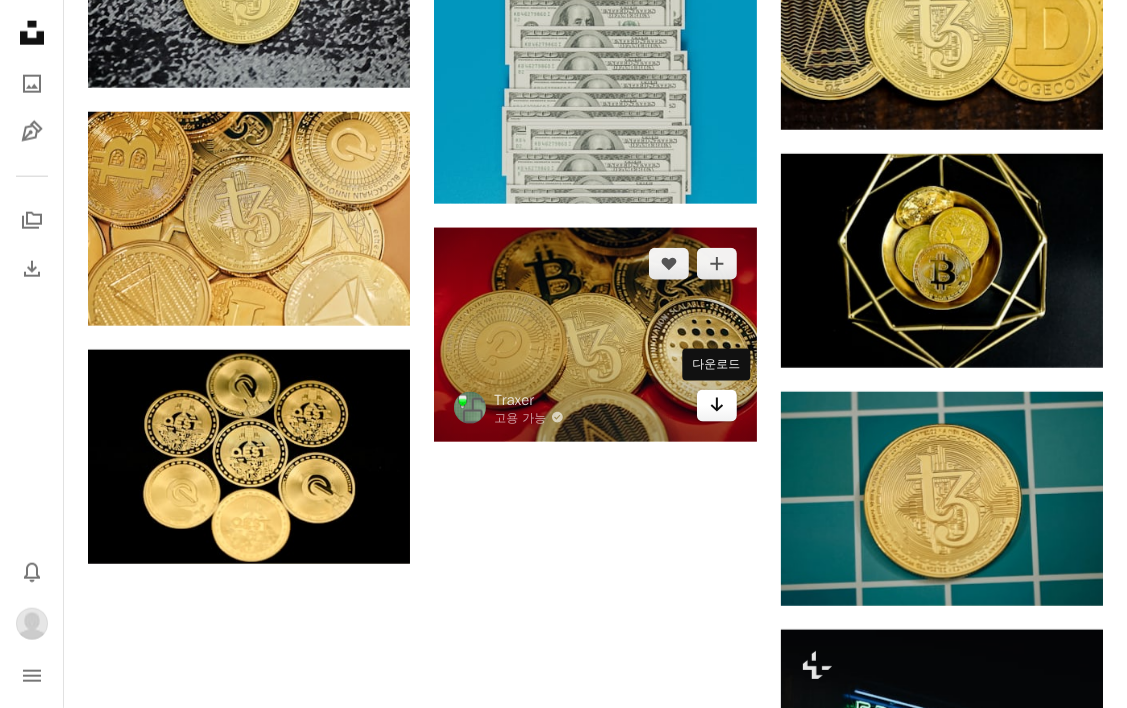 click on "Arrow pointing down" 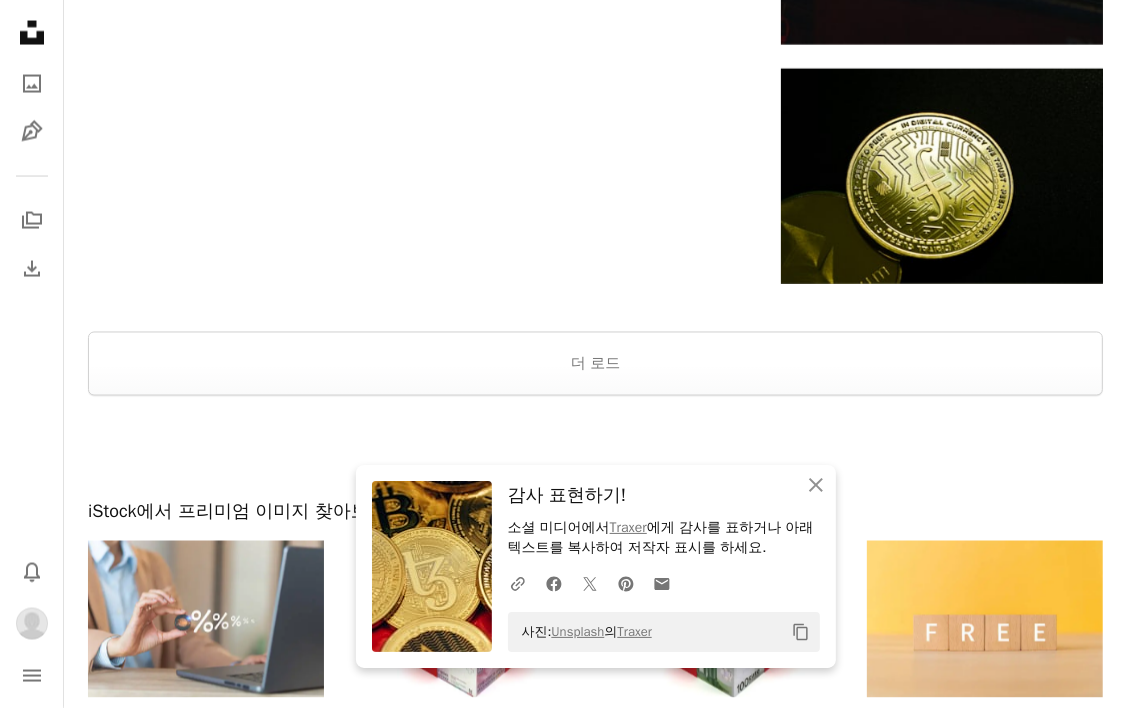 scroll, scrollTop: 2700, scrollLeft: 0, axis: vertical 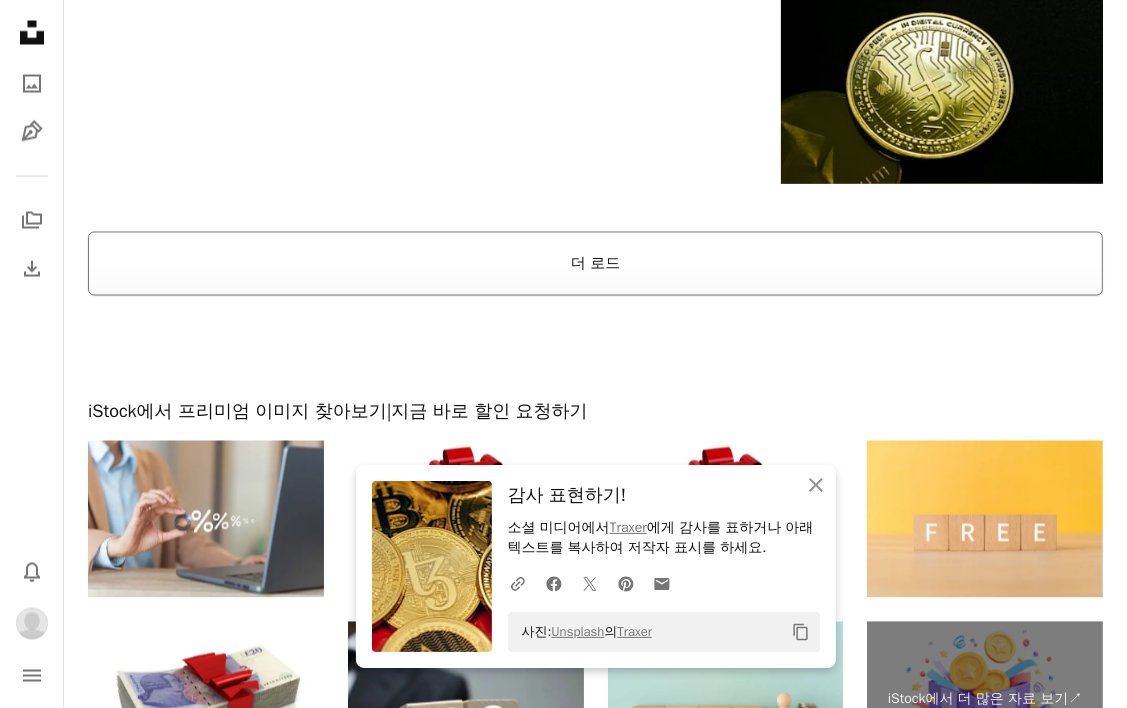 click on "더 로드" at bounding box center [595, 264] 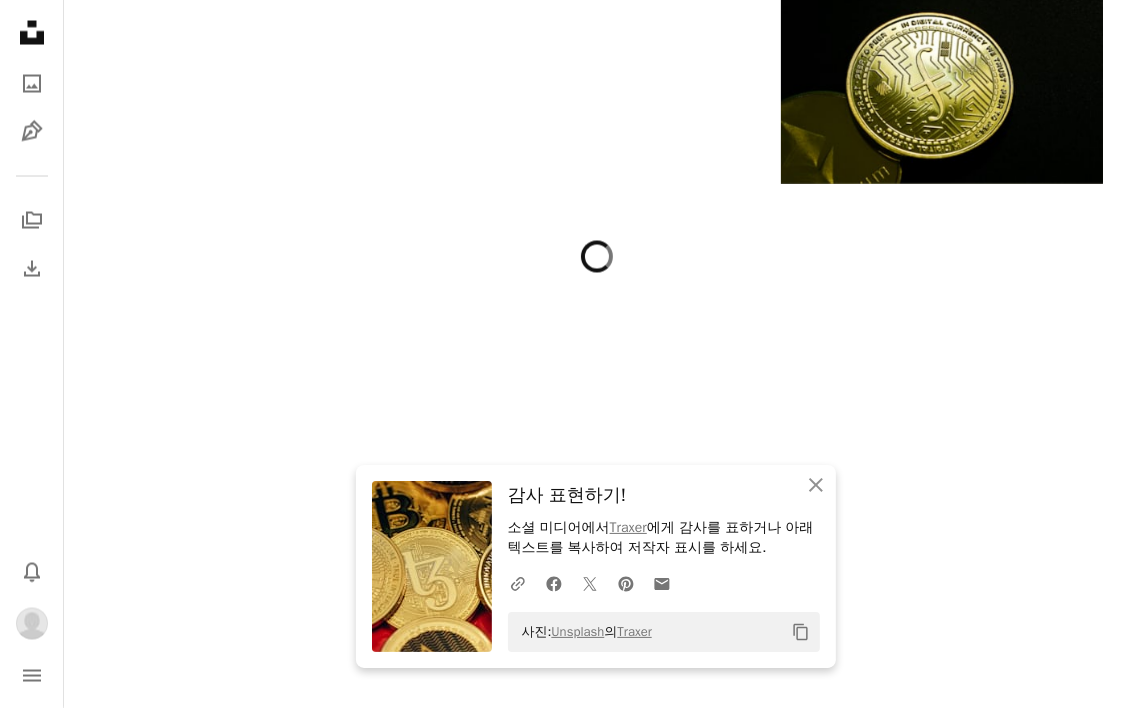 scroll, scrollTop: 2800, scrollLeft: 0, axis: vertical 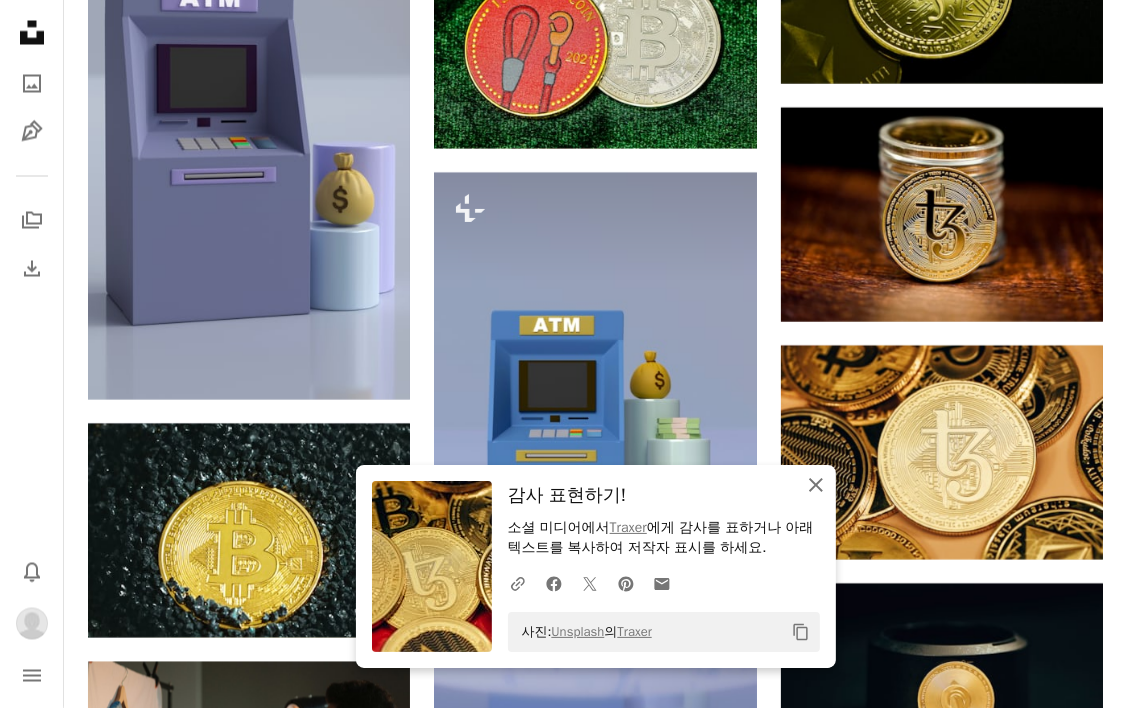 click on "An X shape" 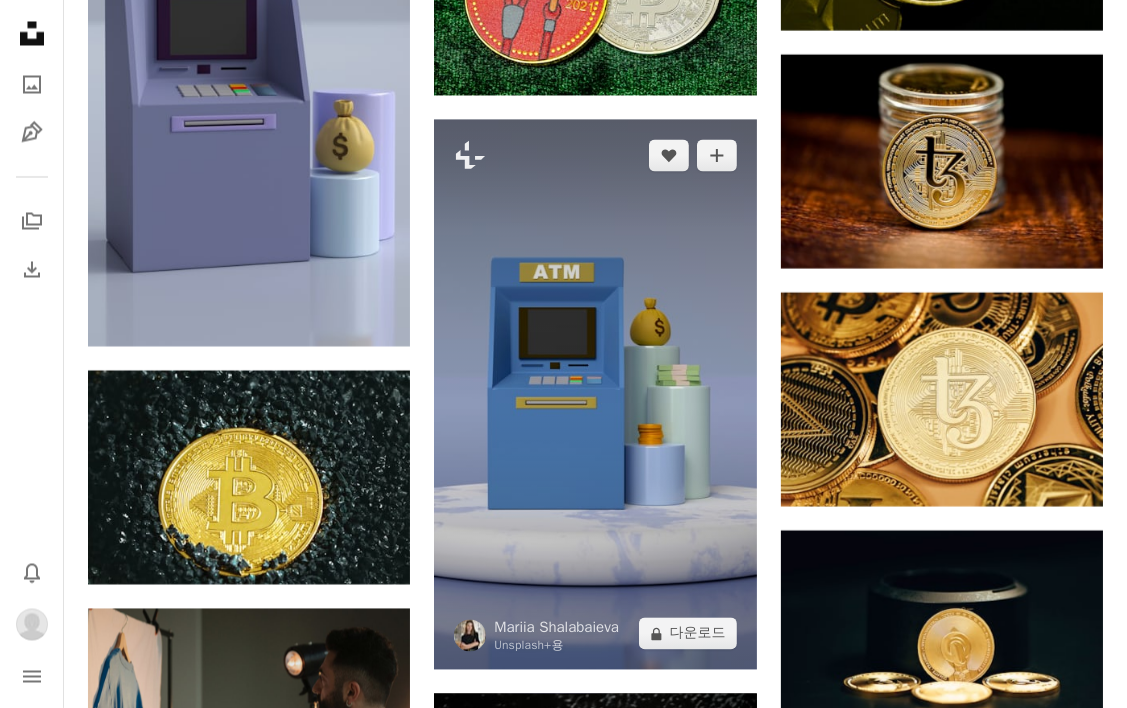 scroll, scrollTop: 2900, scrollLeft: 0, axis: vertical 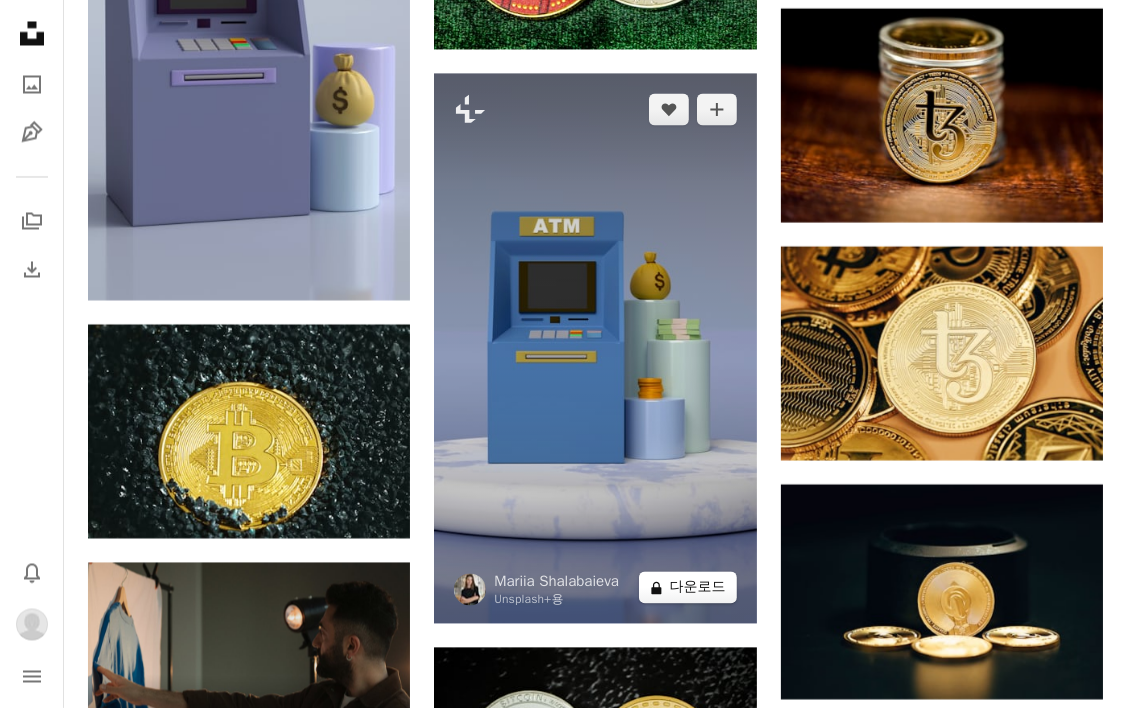 click on "A lock 다운로드" at bounding box center (688, 587) 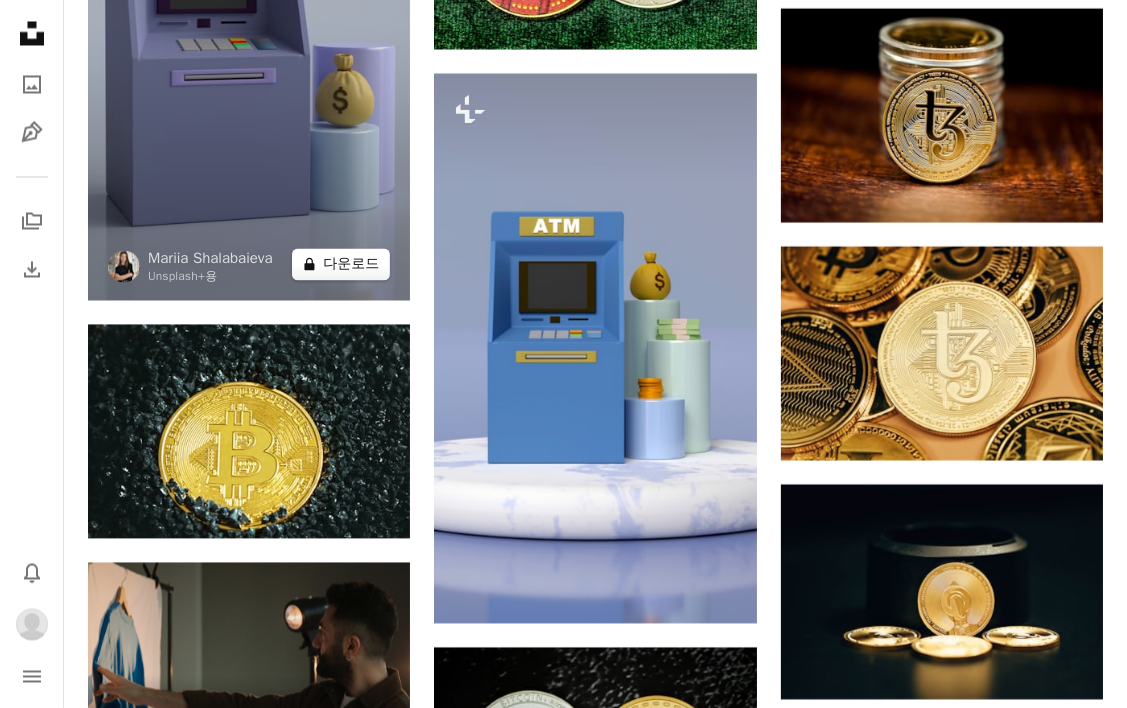 click on "A lock 다운로드" at bounding box center [341, 264] 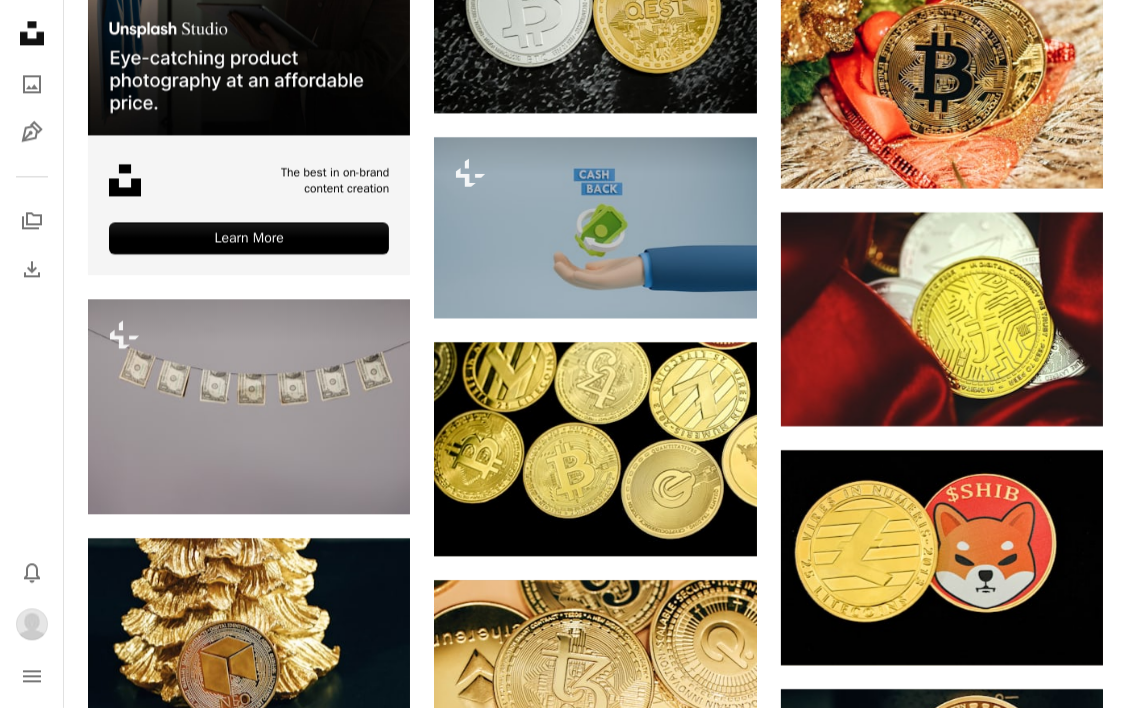 scroll, scrollTop: 3800, scrollLeft: 0, axis: vertical 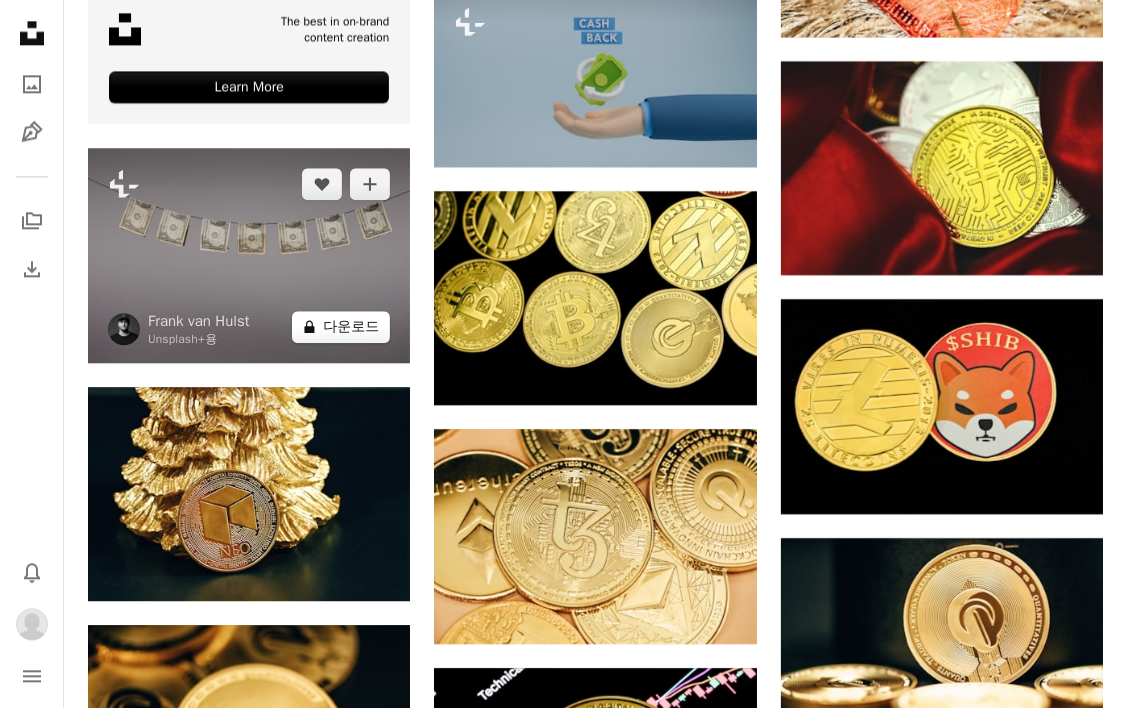 click on "A lock 다운로드" at bounding box center (341, 327) 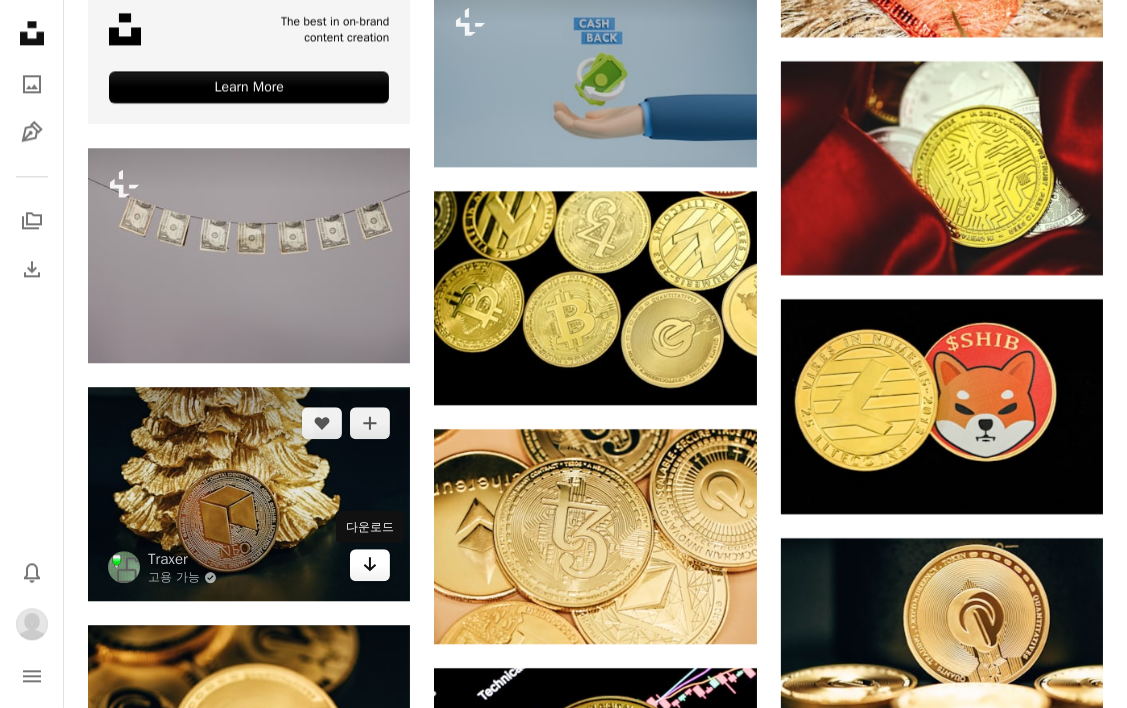 click on "Arrow pointing down" 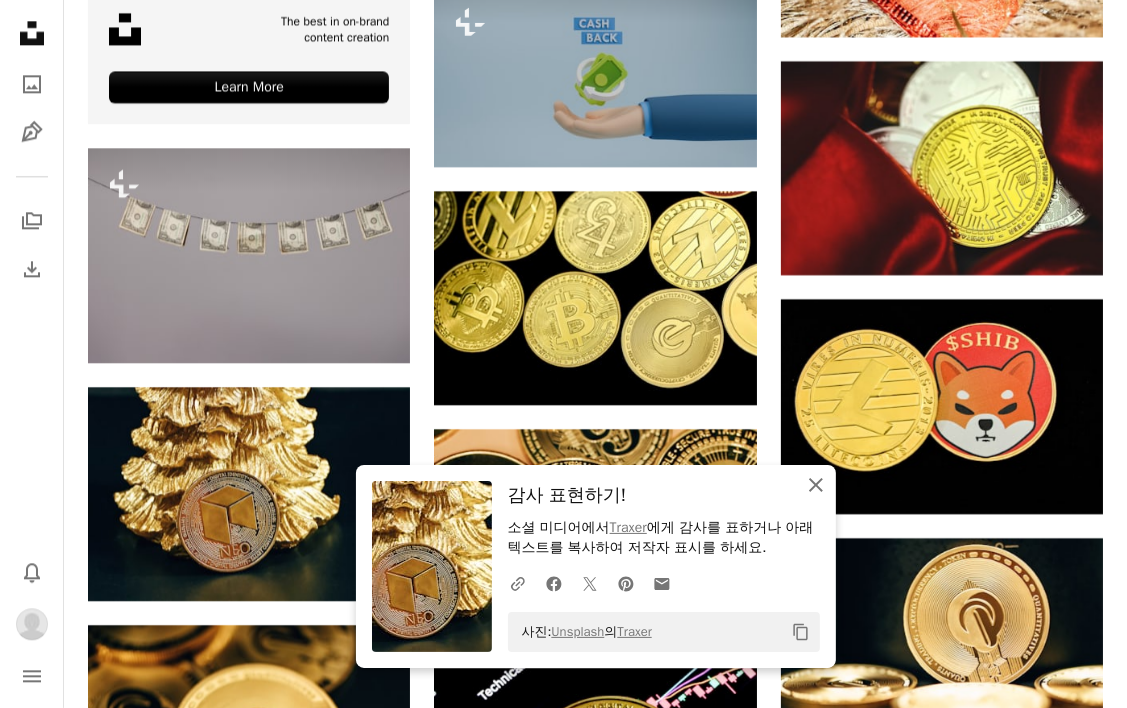 click 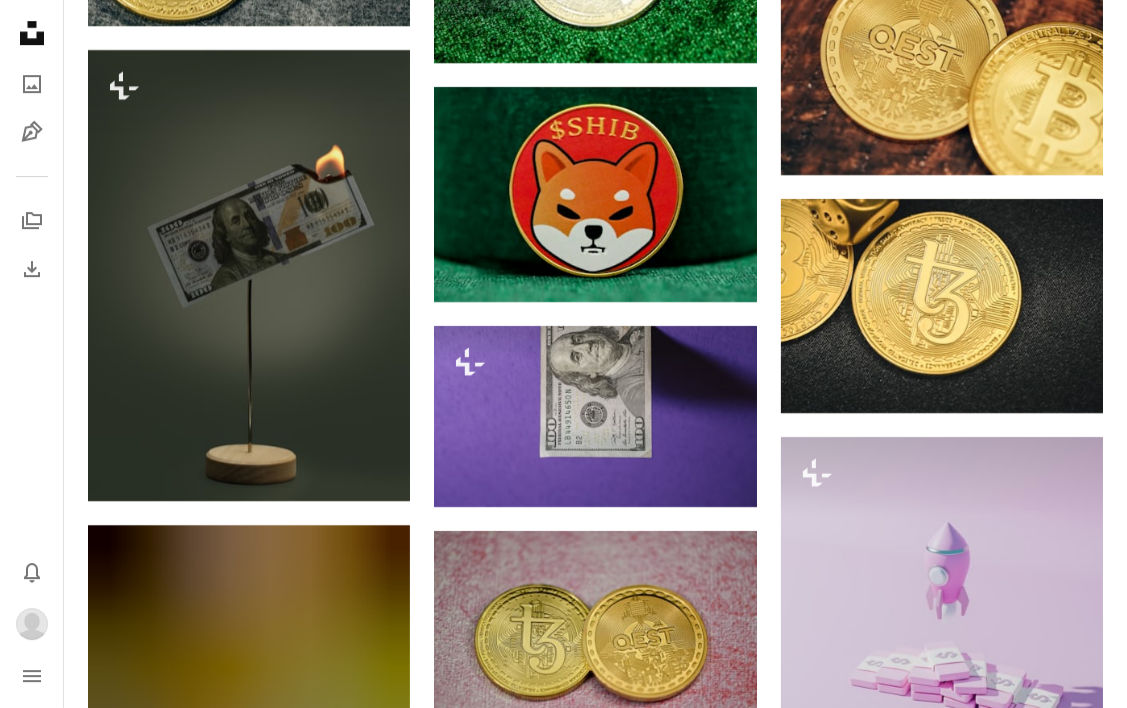 scroll, scrollTop: 5000, scrollLeft: 0, axis: vertical 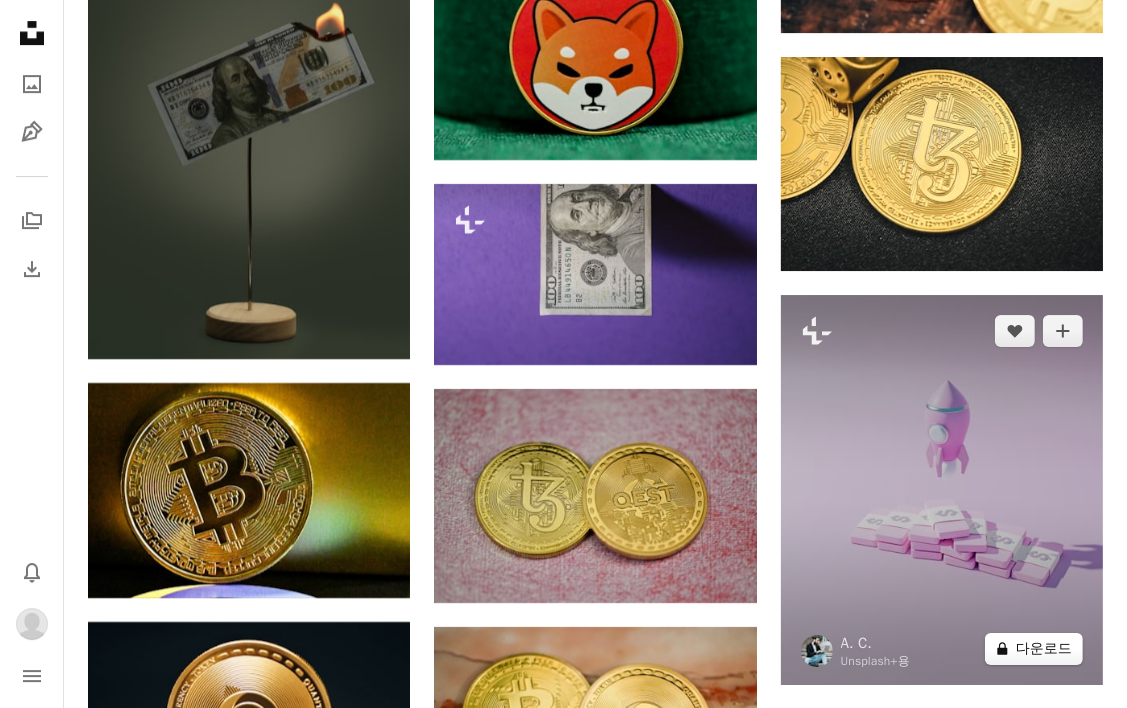 click on "A lock 다운로드" at bounding box center (1034, 649) 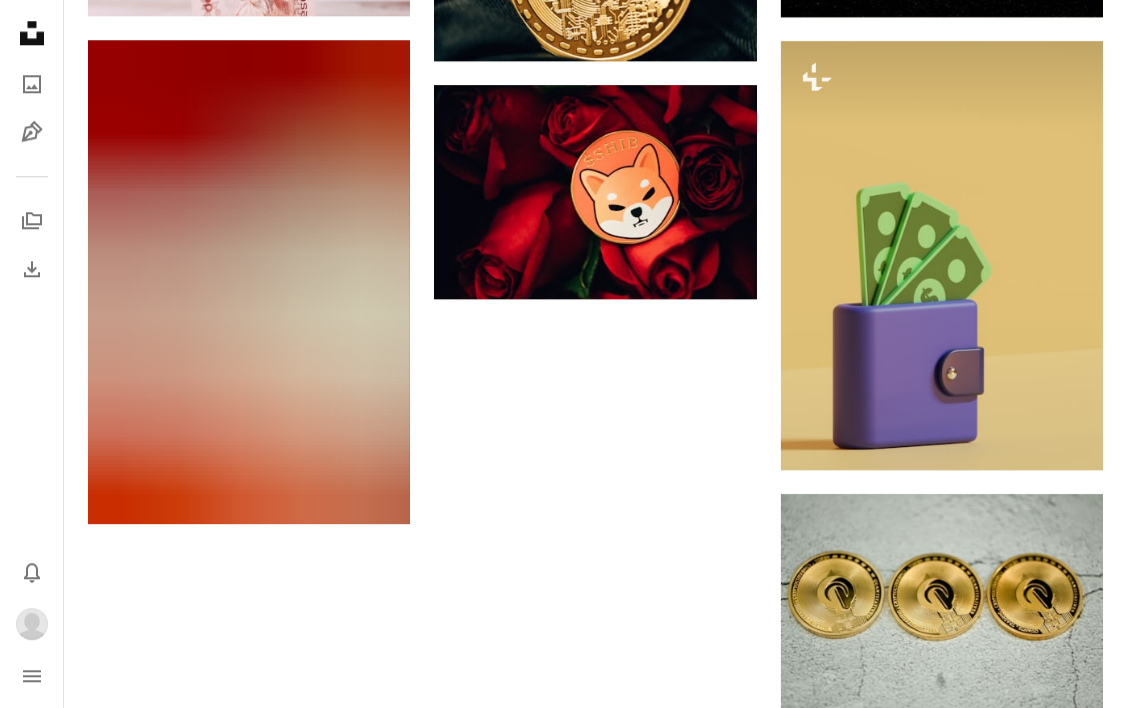 scroll, scrollTop: 10000, scrollLeft: 0, axis: vertical 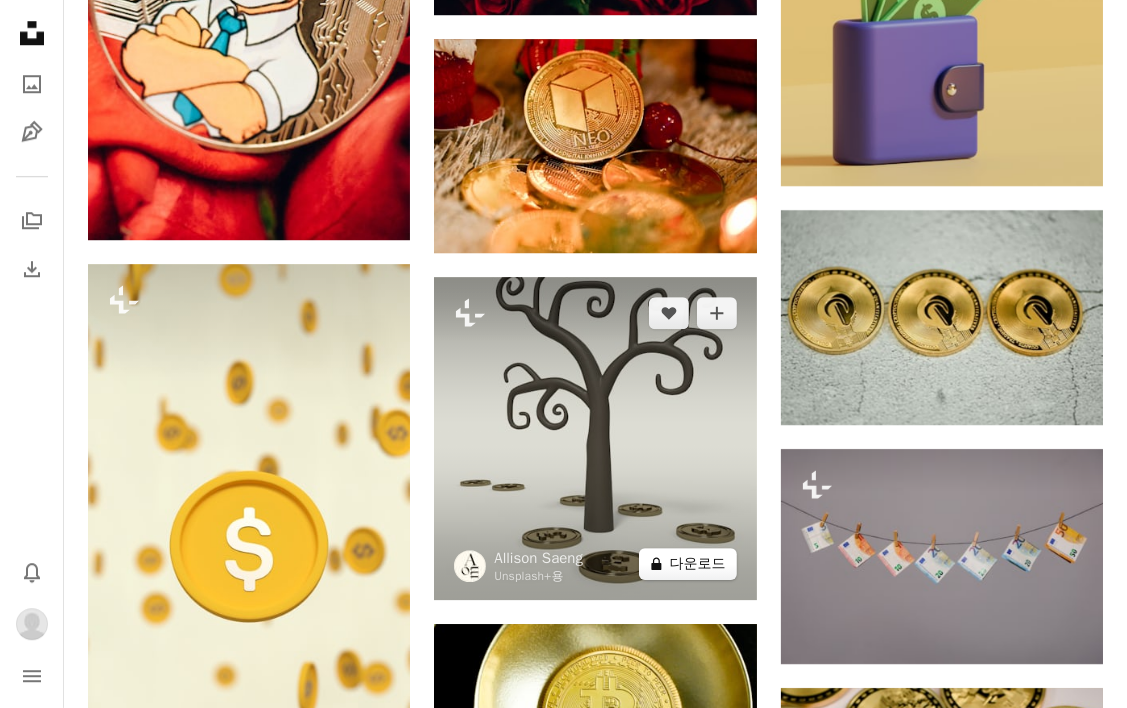 click on "A lock 다운로드" at bounding box center [688, 564] 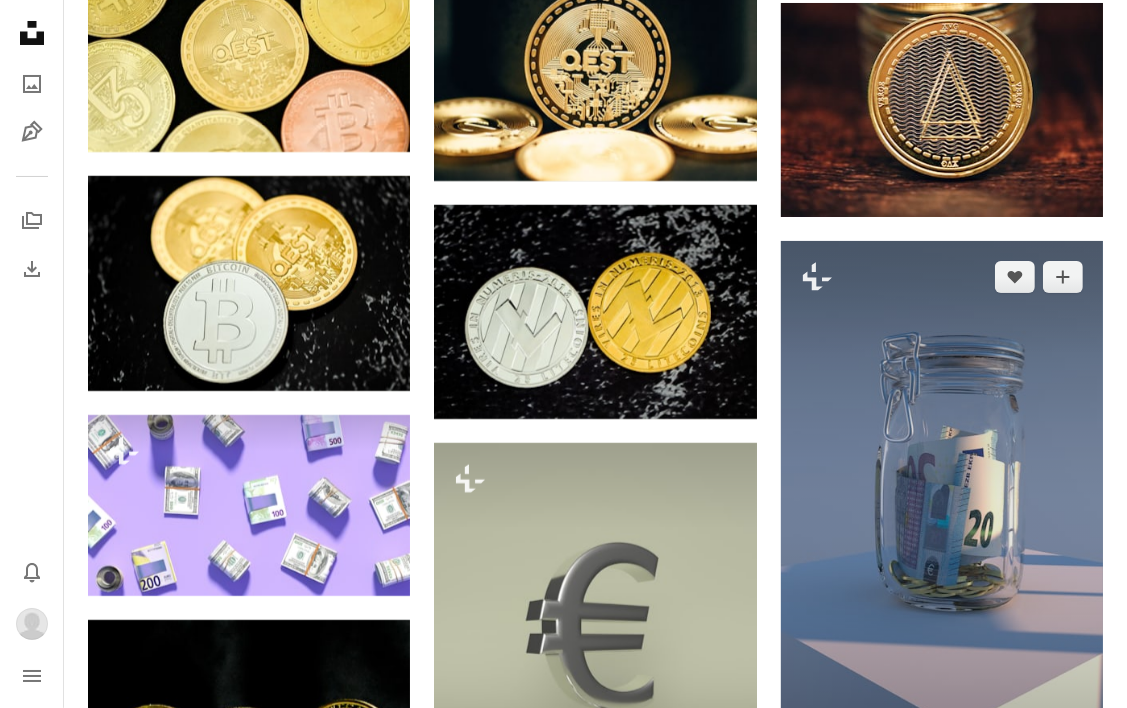scroll, scrollTop: 11700, scrollLeft: 0, axis: vertical 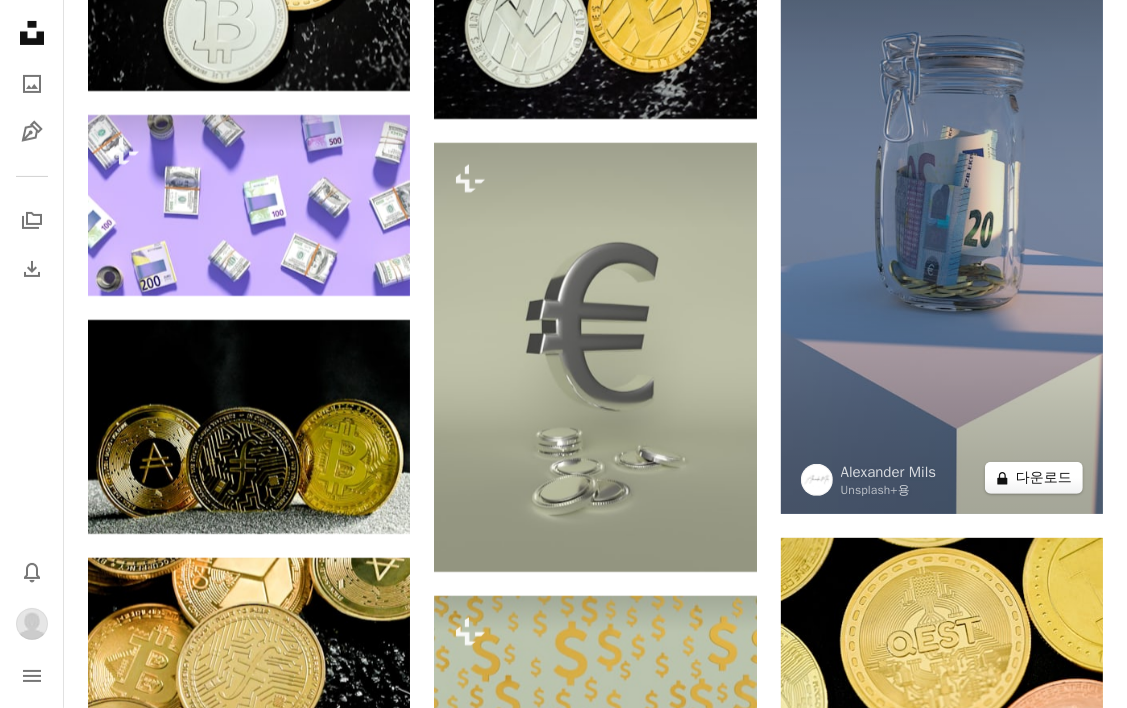 click on "A lock 다운로드" at bounding box center (1034, 478) 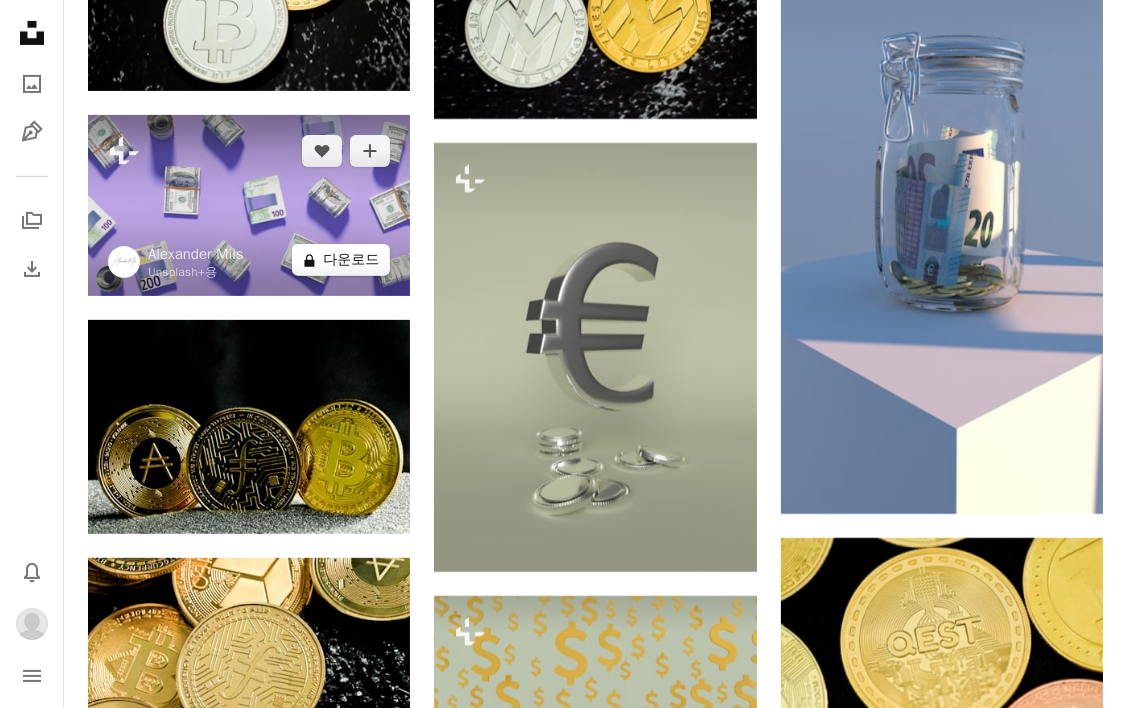 click on "A lock 다운로드" at bounding box center (341, 260) 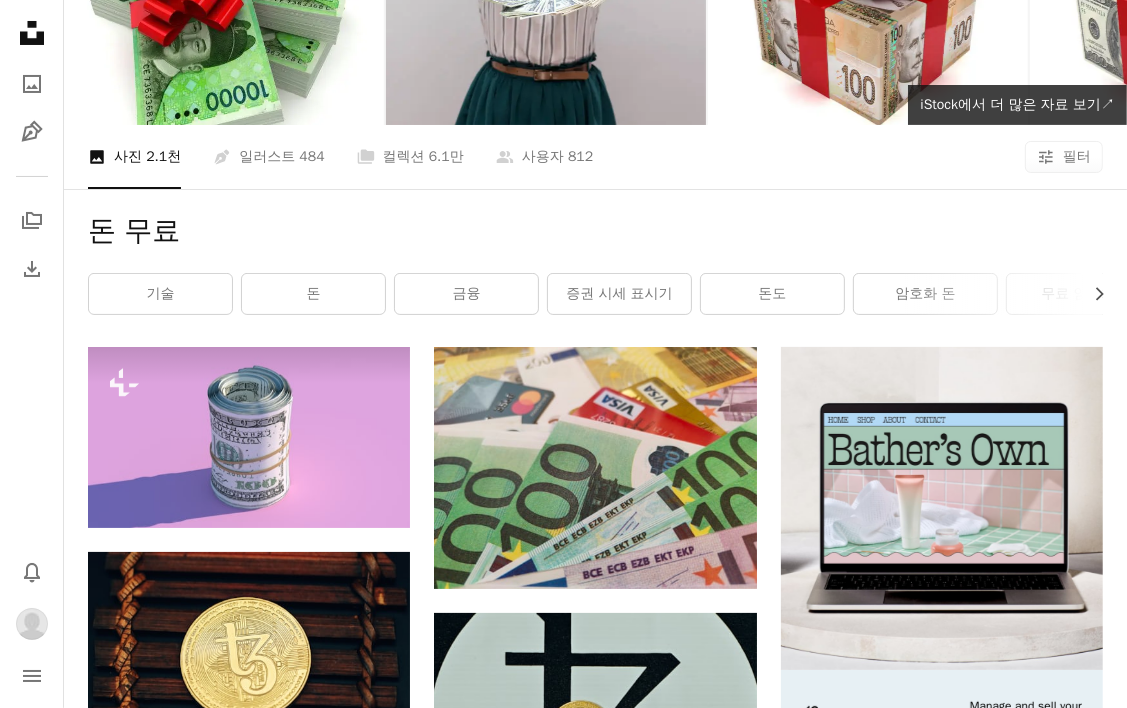 scroll, scrollTop: 0, scrollLeft: 0, axis: both 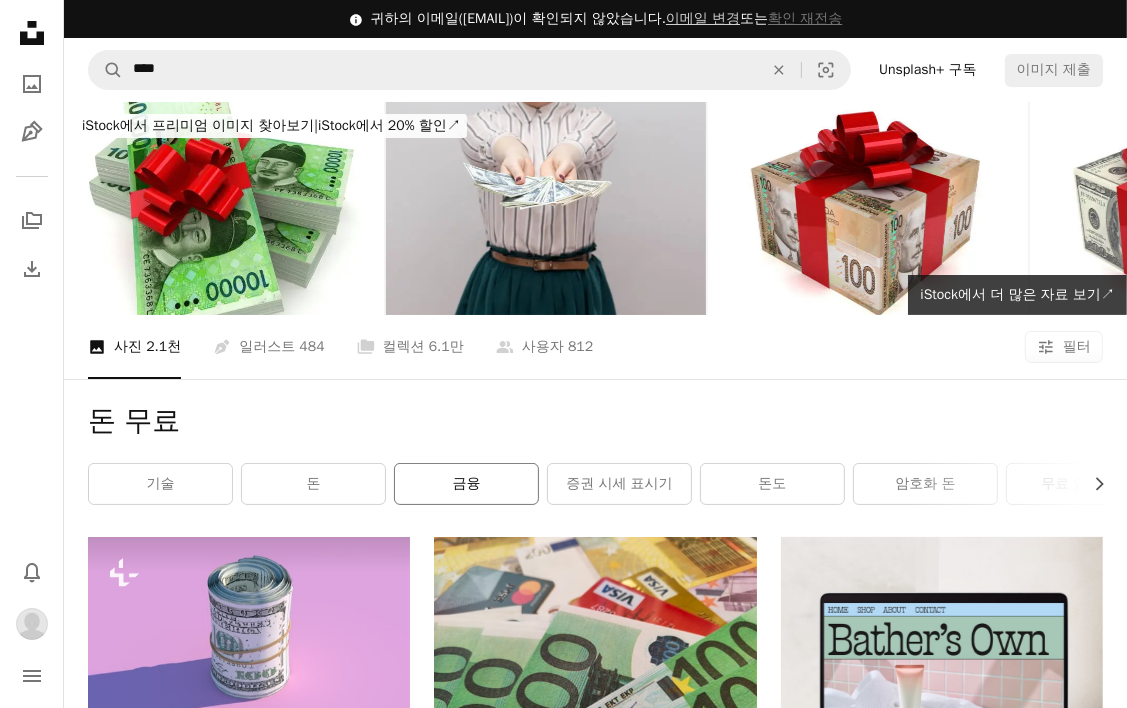 click on "금융" at bounding box center [466, 484] 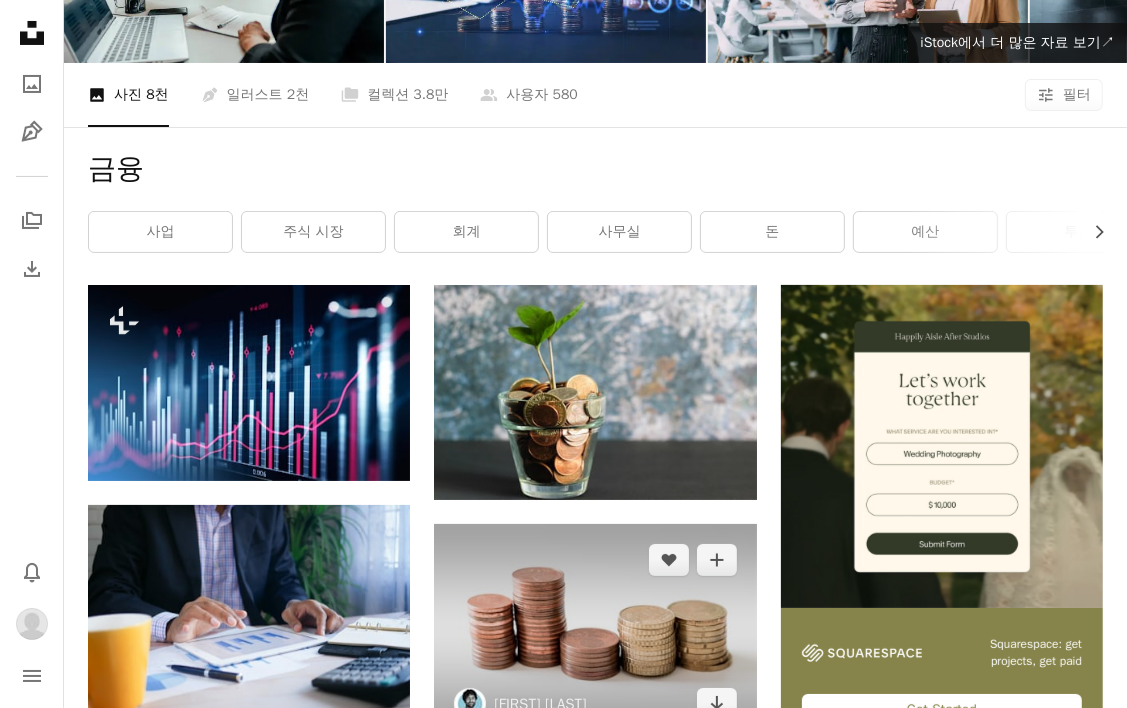 scroll, scrollTop: 500, scrollLeft: 0, axis: vertical 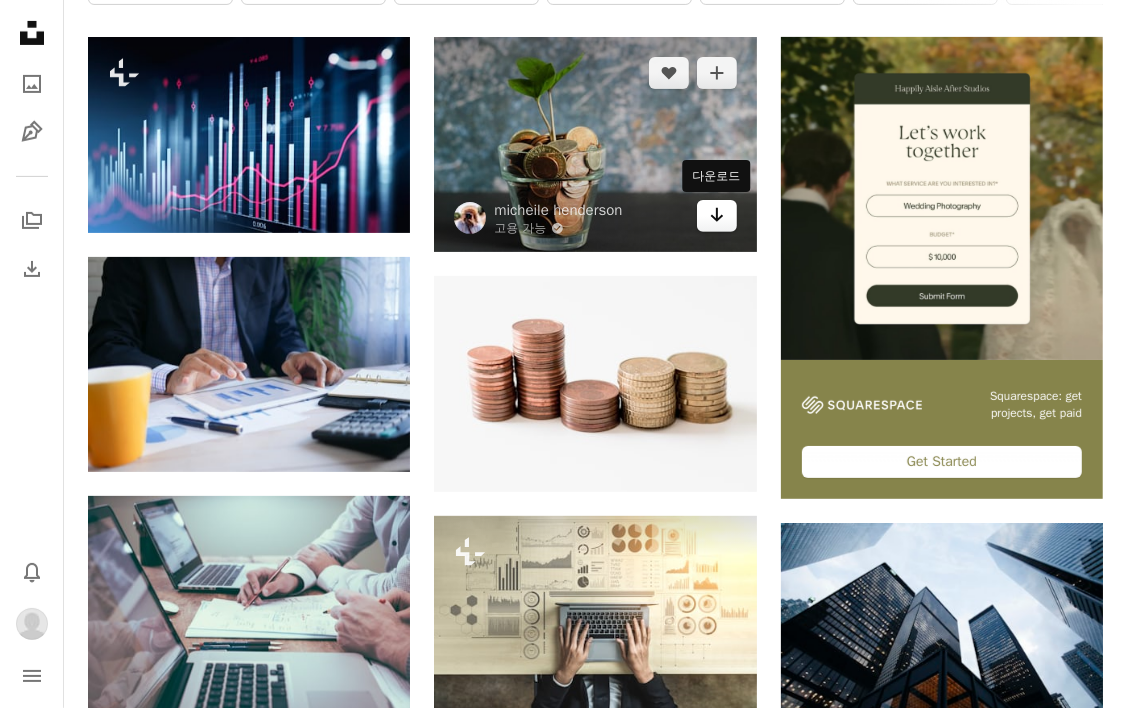 click on "Arrow pointing down" at bounding box center (717, 216) 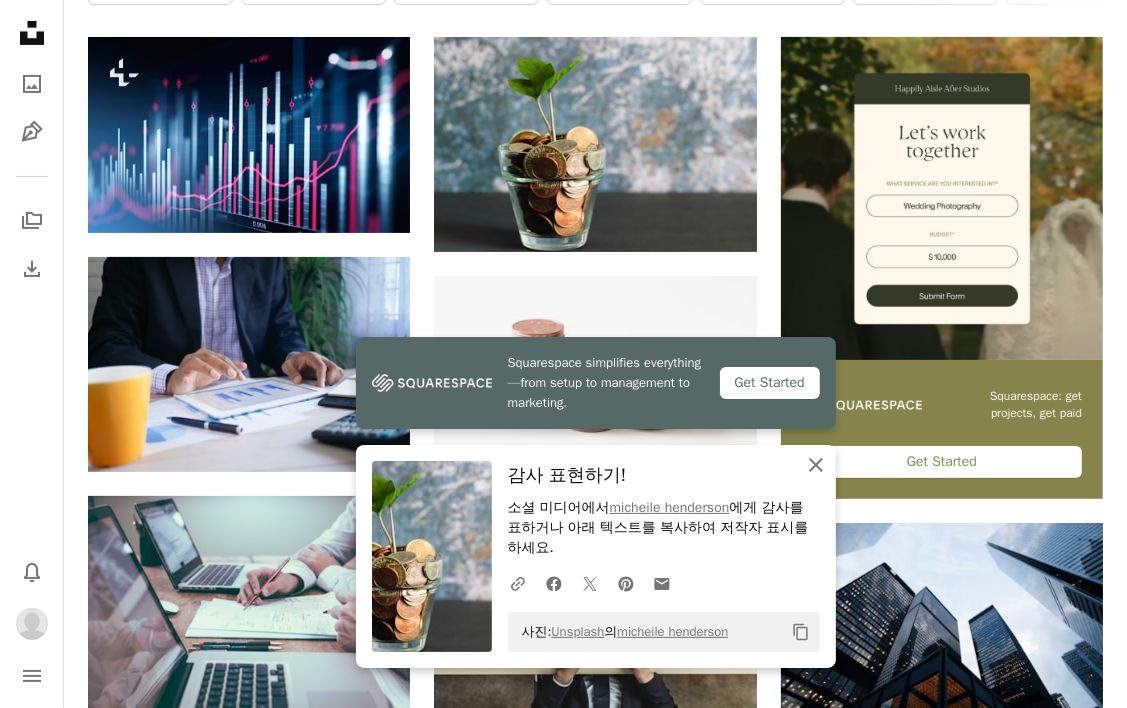 click 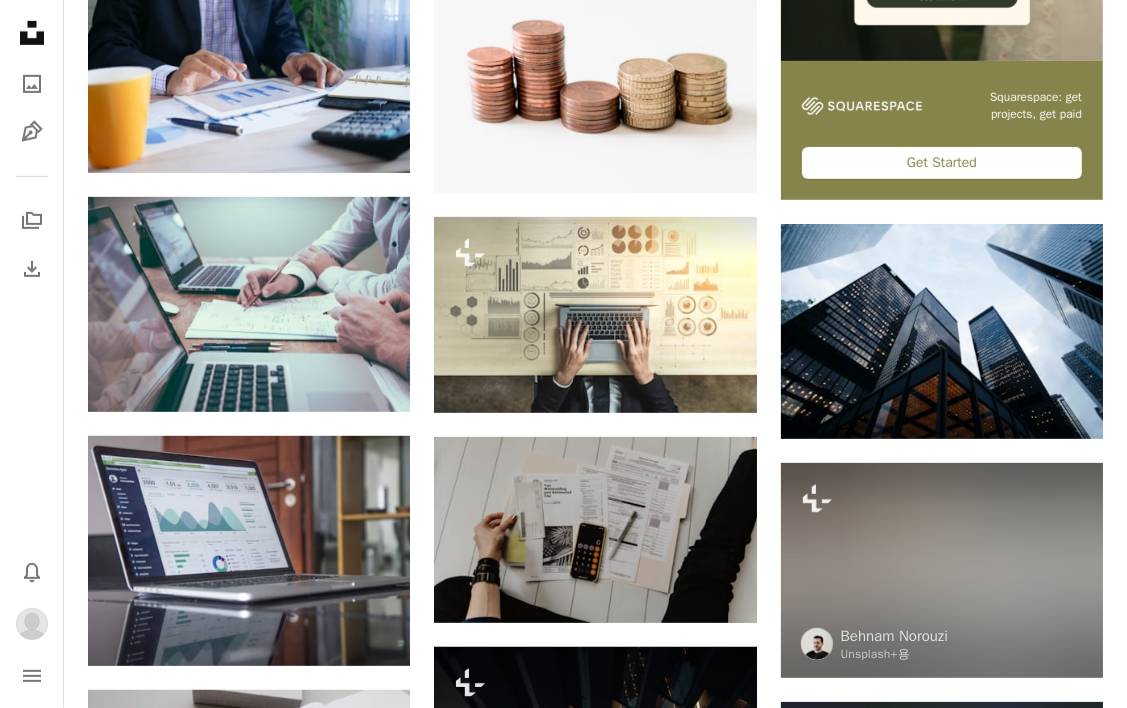 scroll, scrollTop: 800, scrollLeft: 0, axis: vertical 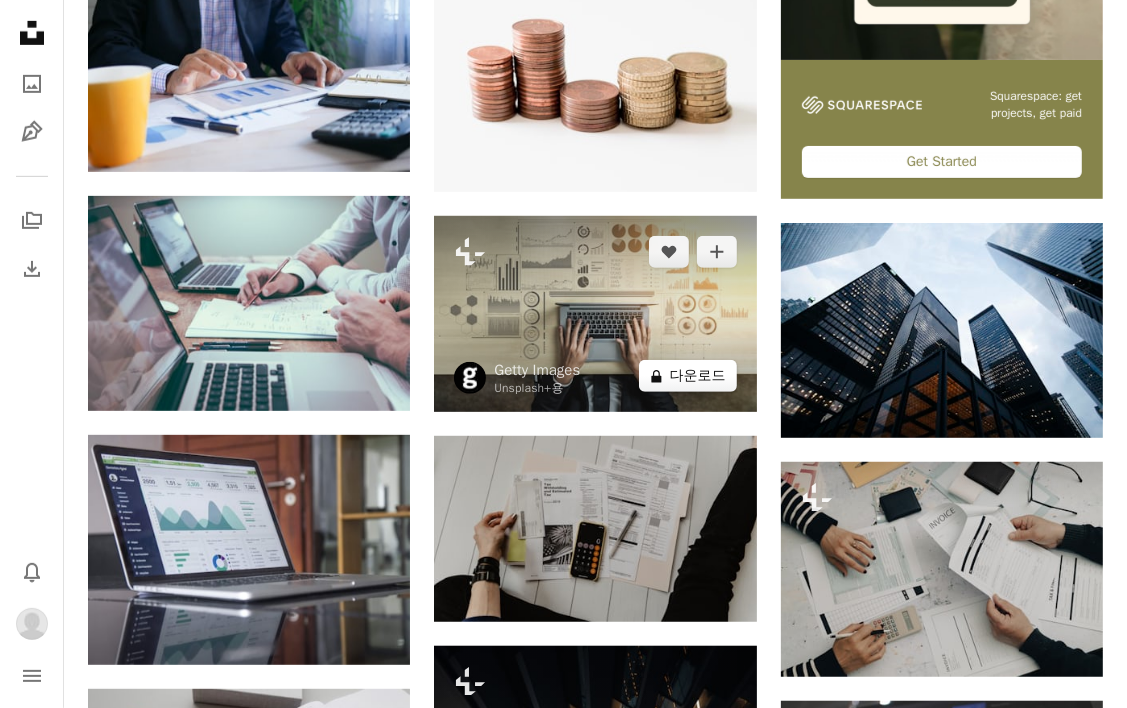 click on "A lock 다운로드" at bounding box center (688, 376) 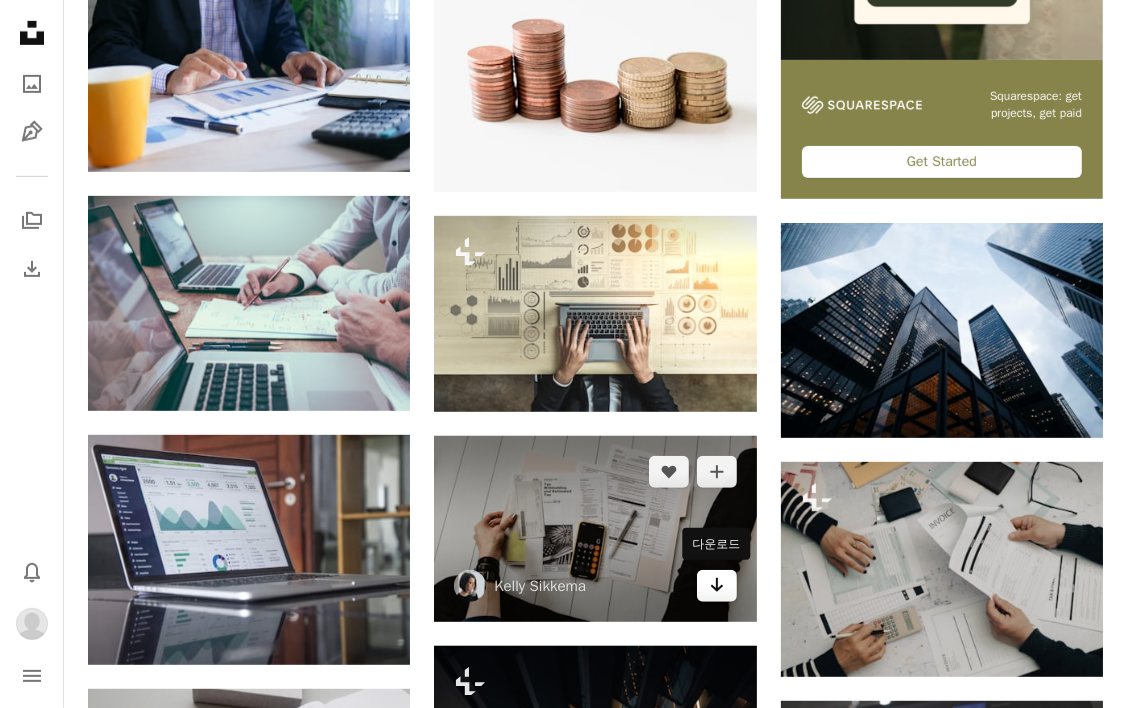 click on "Arrow pointing down" at bounding box center (717, 586) 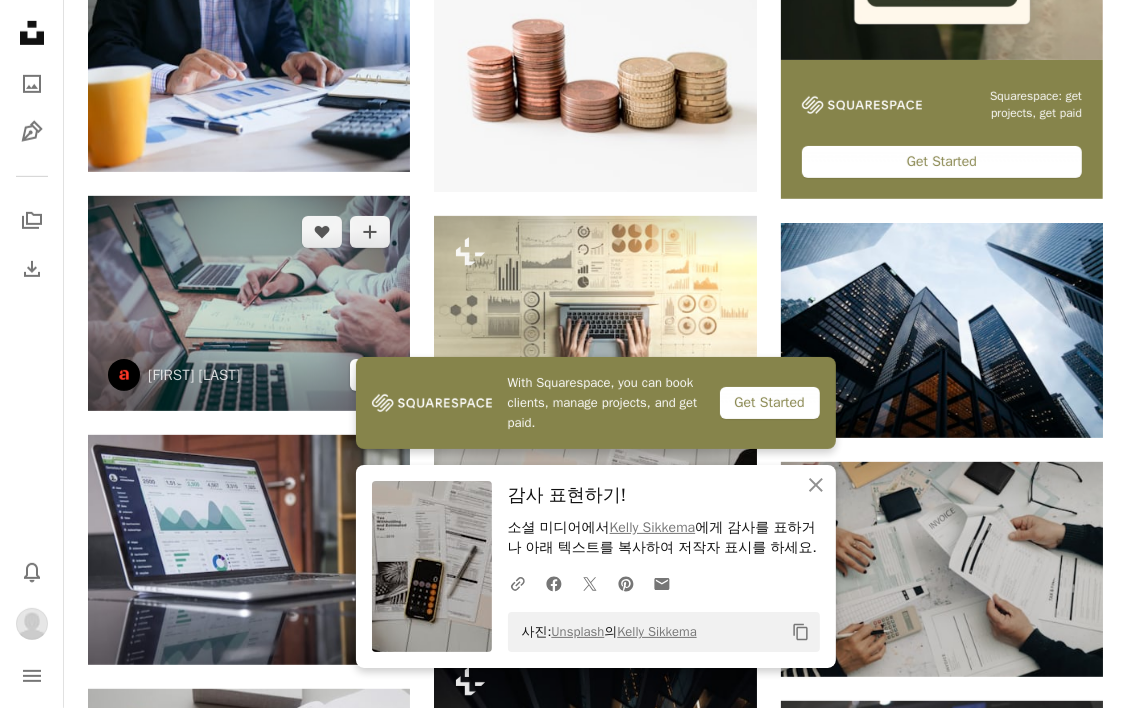 click on "Arrow pointing down" at bounding box center [370, 375] 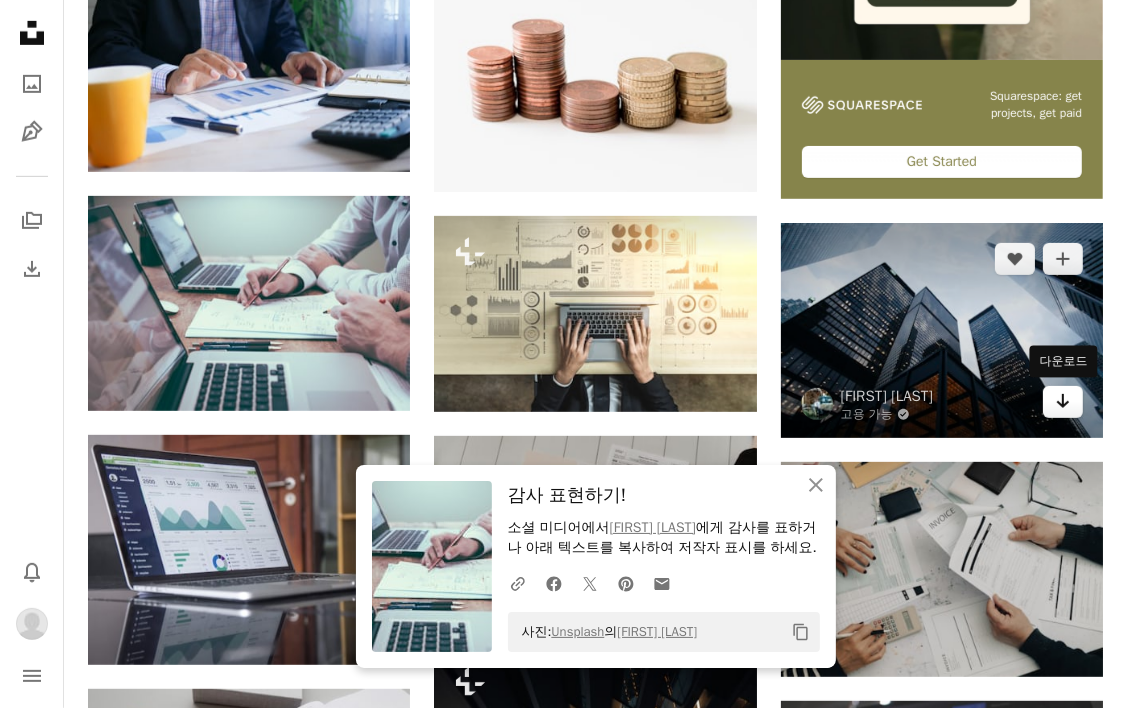 click on "Arrow pointing down" at bounding box center [1063, 402] 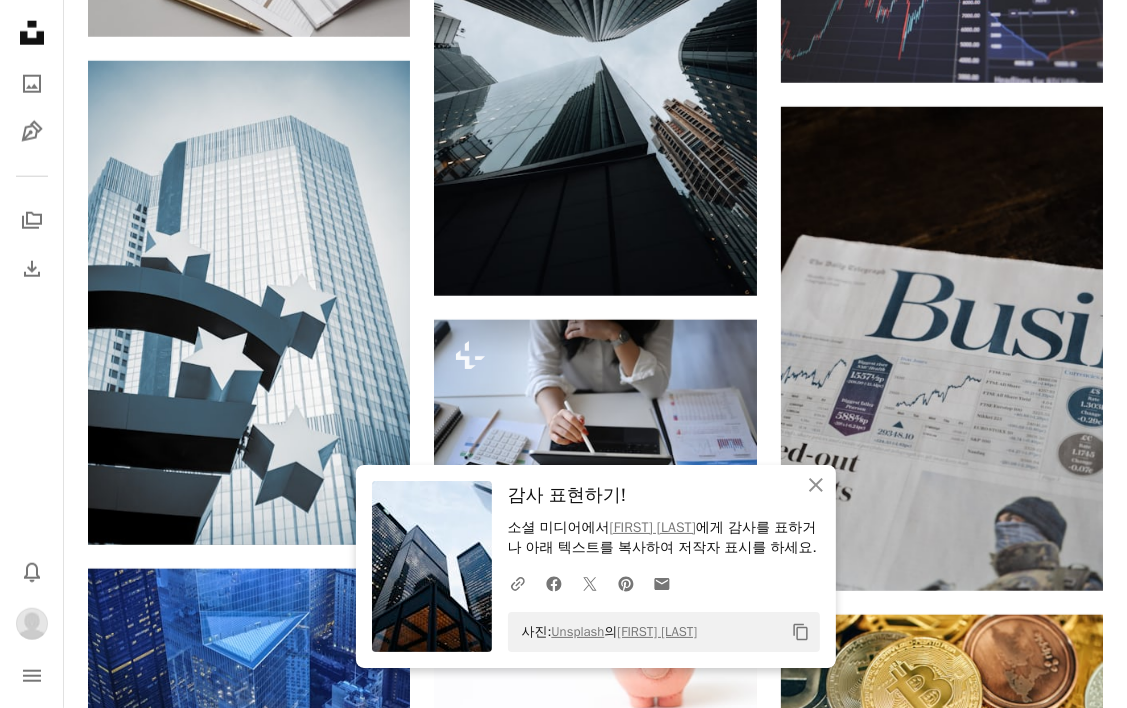 scroll, scrollTop: 1600, scrollLeft: 0, axis: vertical 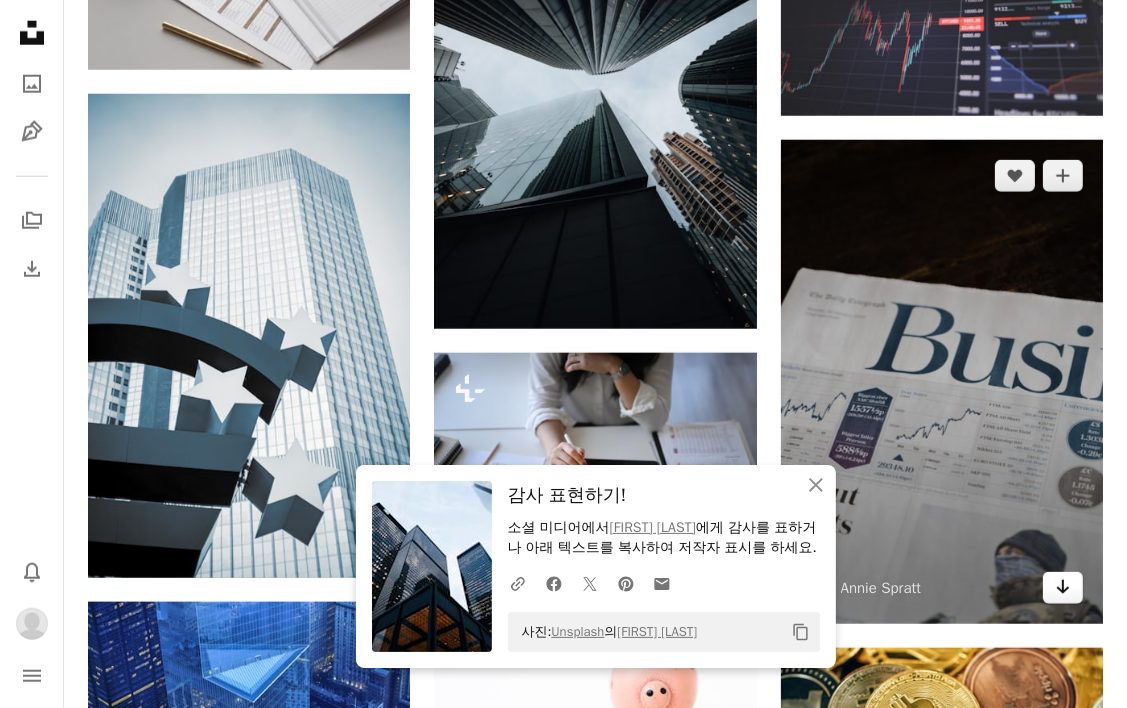 click on "Arrow pointing down" at bounding box center [1063, 588] 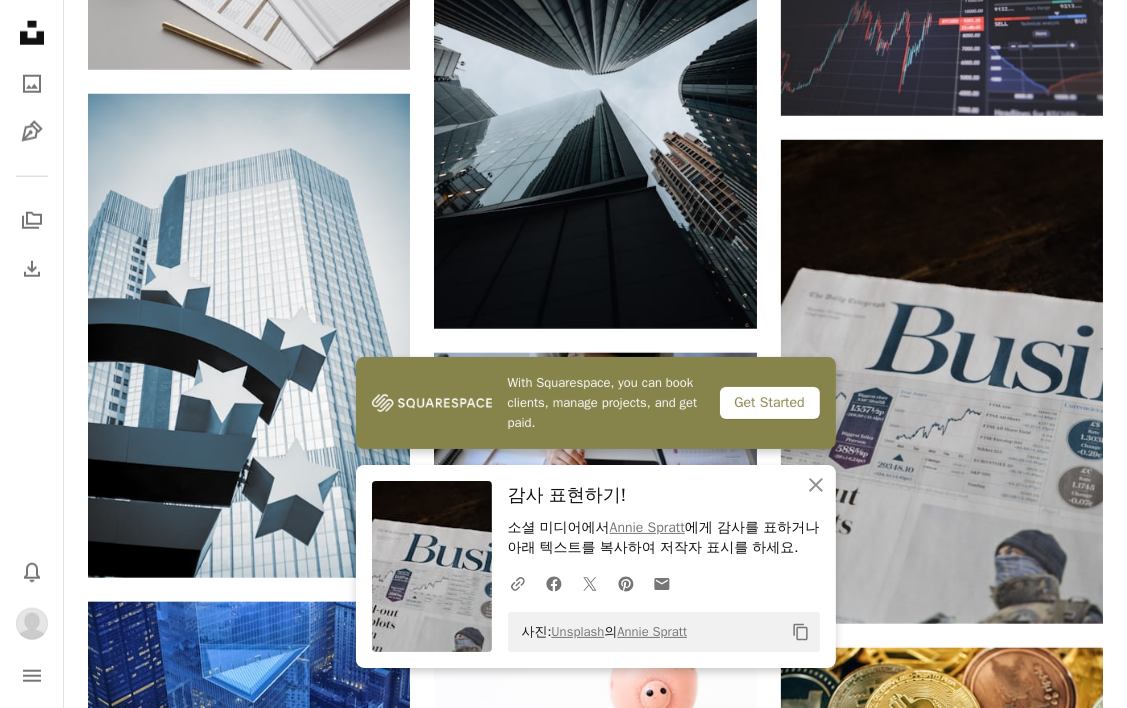 click on "An X shape 닫기 감사 표현하기! 소셜 미디어에서  [PERSON] 에게 감사를 표하거나 아래 텍스트를 복사하여 저작자 표시를 하세요. A URL sharing icon (chains) Facebook icon X (formerly Twitter) icon Pinterest icon An envelope 사진:  Unsplash 의 [PERSON]
Copy content" at bounding box center (596, 566) 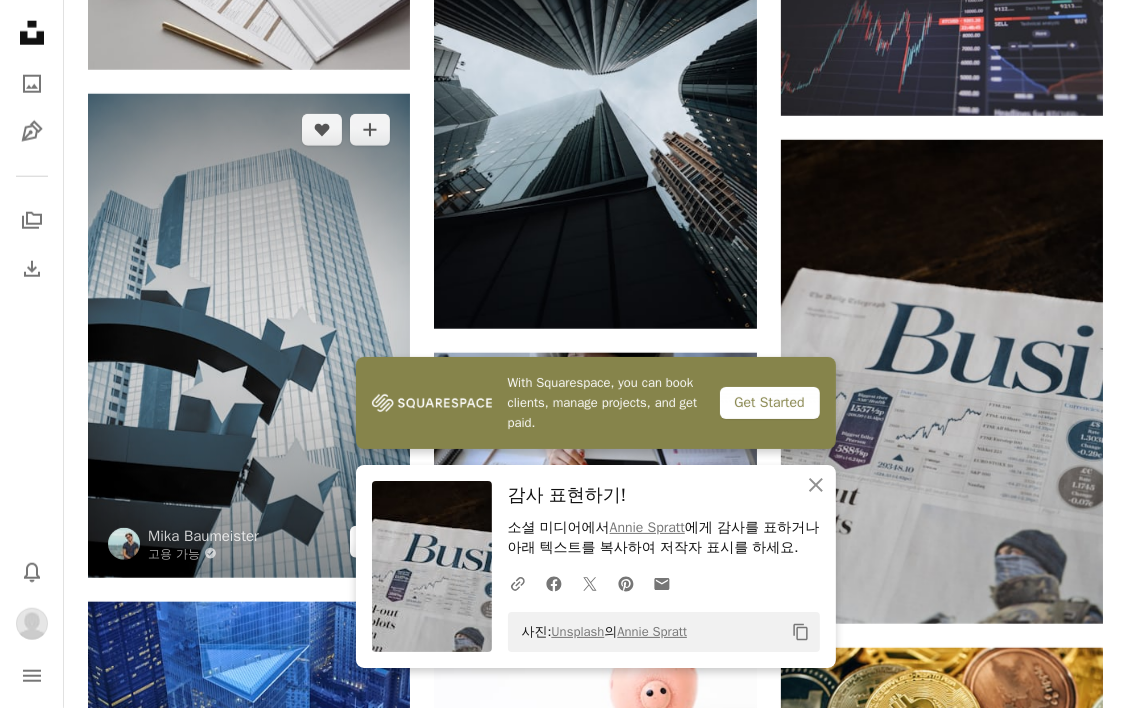click on "Arrow pointing down" at bounding box center [370, 542] 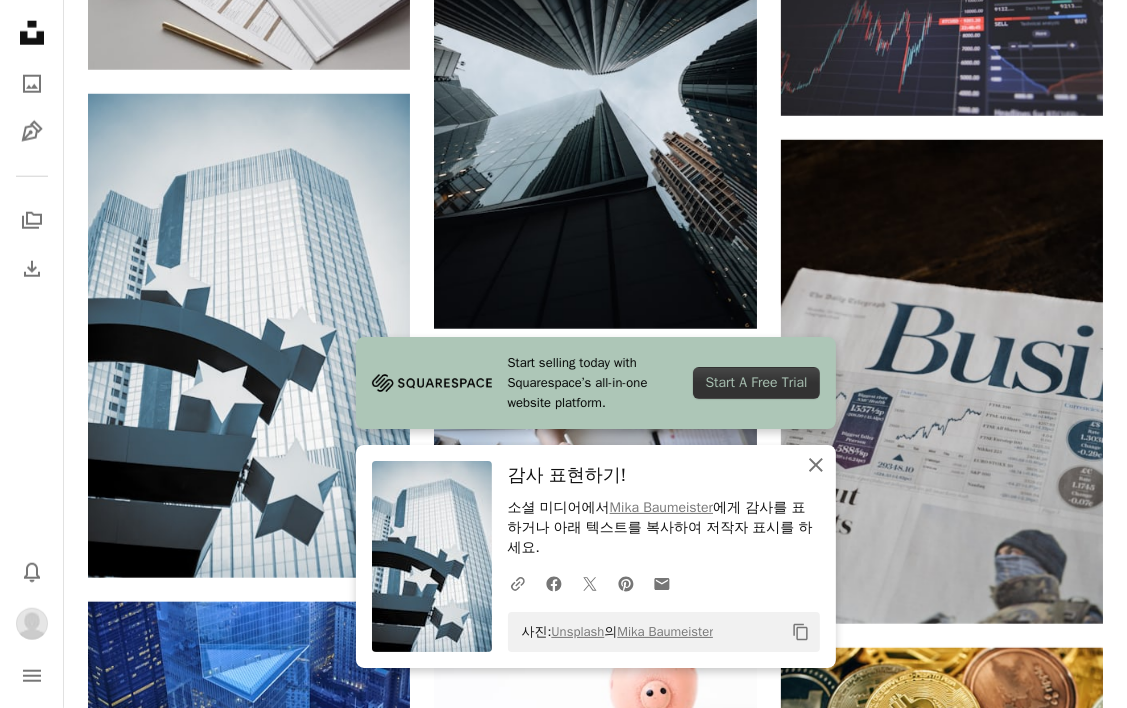 click on "An X shape 닫기" at bounding box center (816, 465) 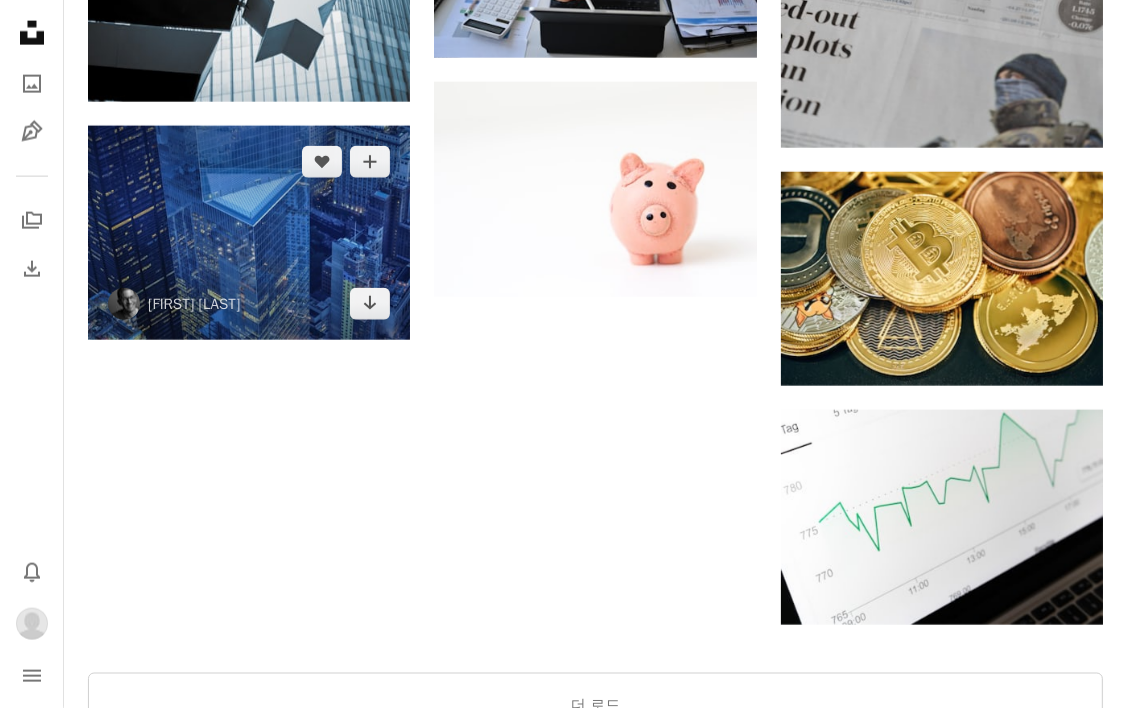 scroll, scrollTop: 2000, scrollLeft: 0, axis: vertical 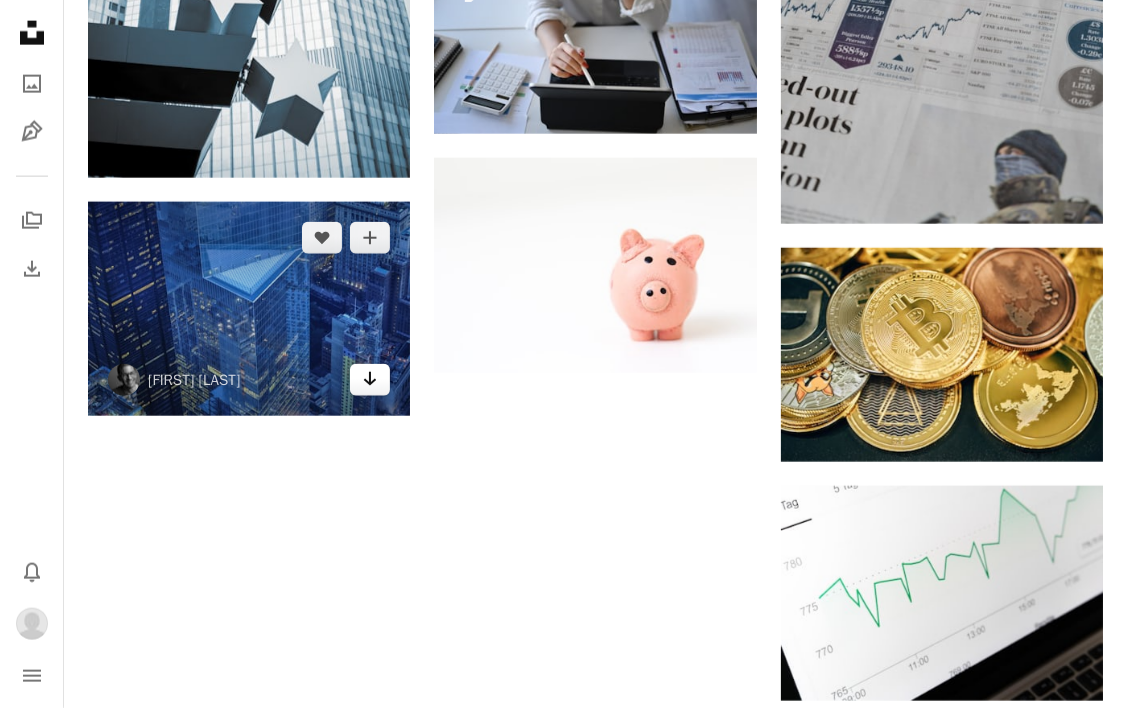 click on "Arrow pointing down" at bounding box center [370, 380] 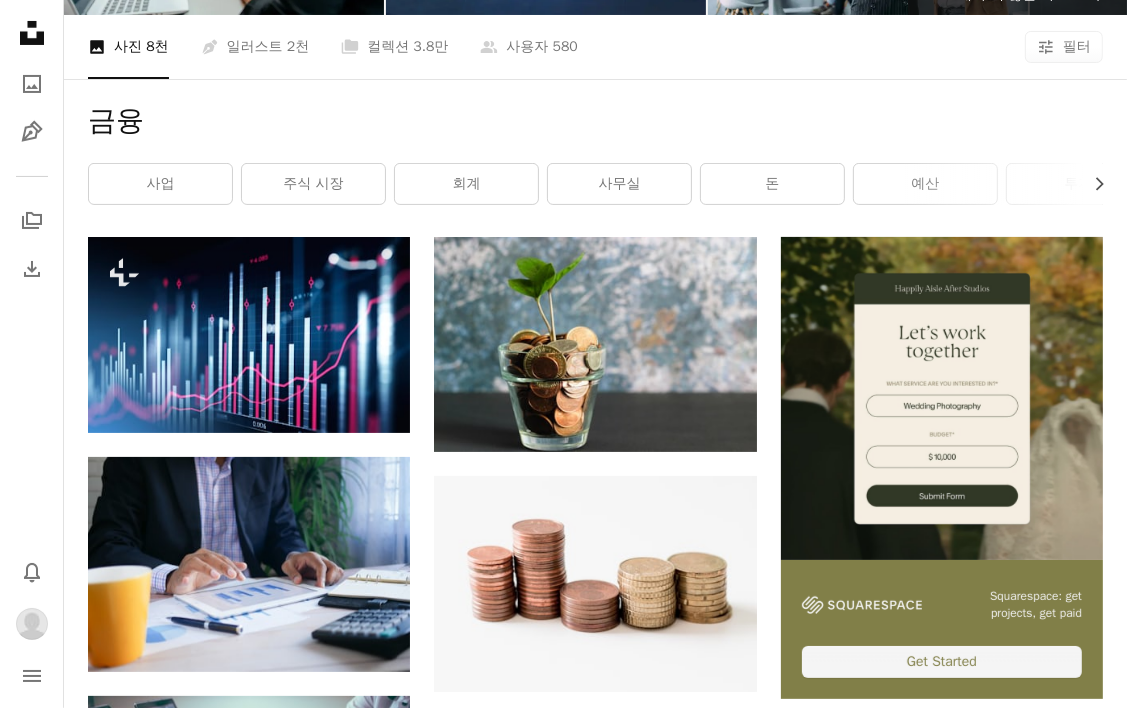 scroll, scrollTop: 0, scrollLeft: 0, axis: both 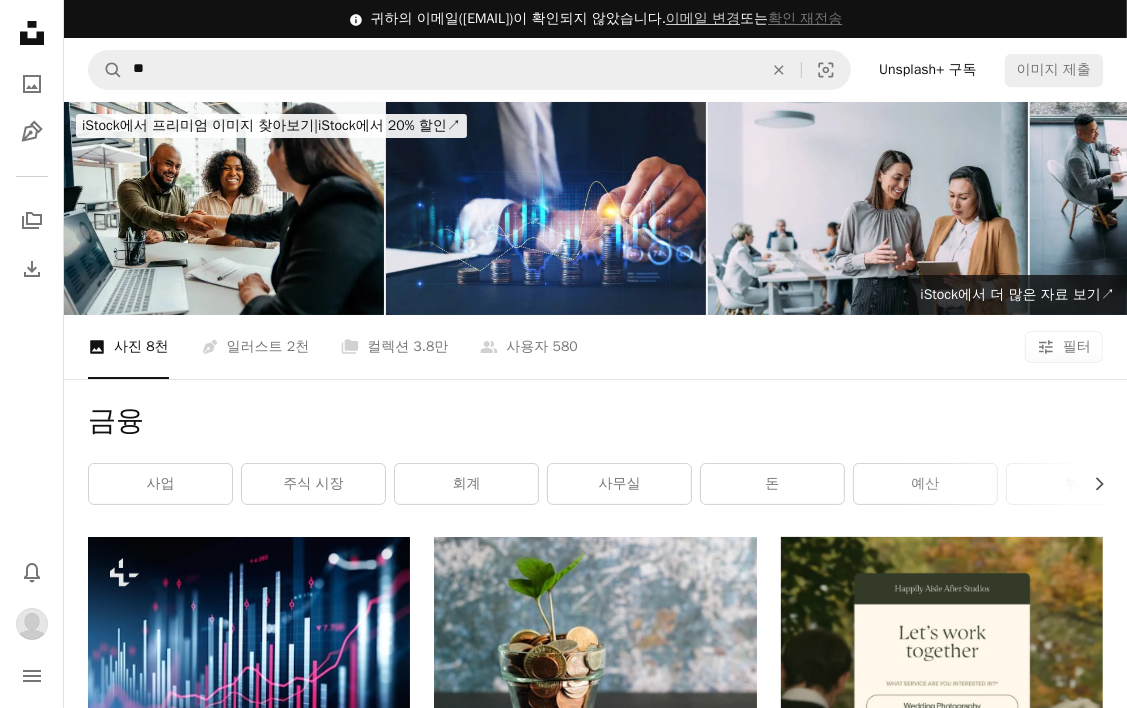 click on "금융 Chevron right 사업 주식 시장 회계 사무실 돈 예산 투자 재정상의 뱅킹 은행" at bounding box center (595, 458) 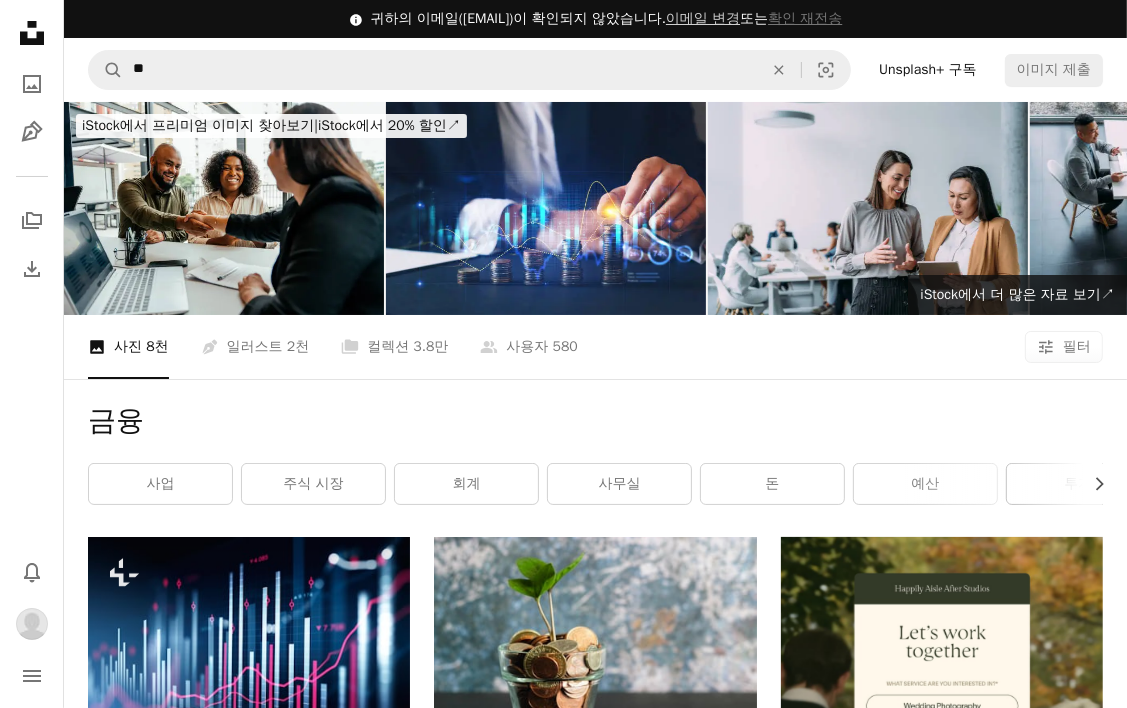 click on "투자" at bounding box center (1078, 484) 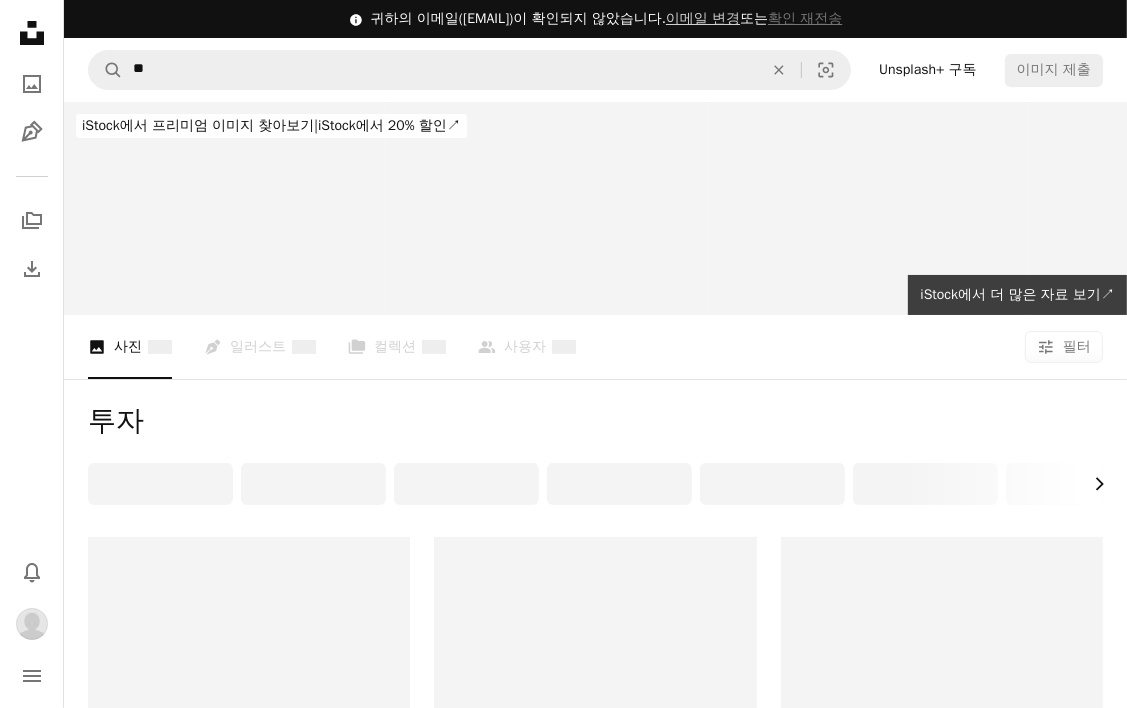 click on "Chevron right" 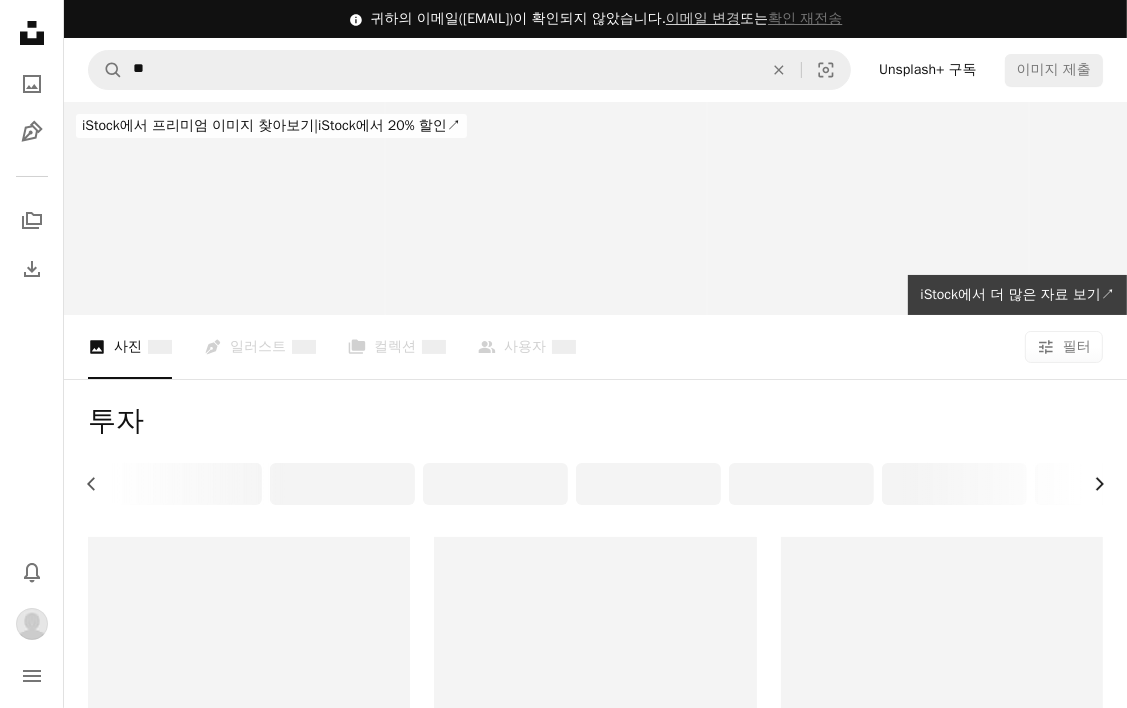 click on "Chevron right" 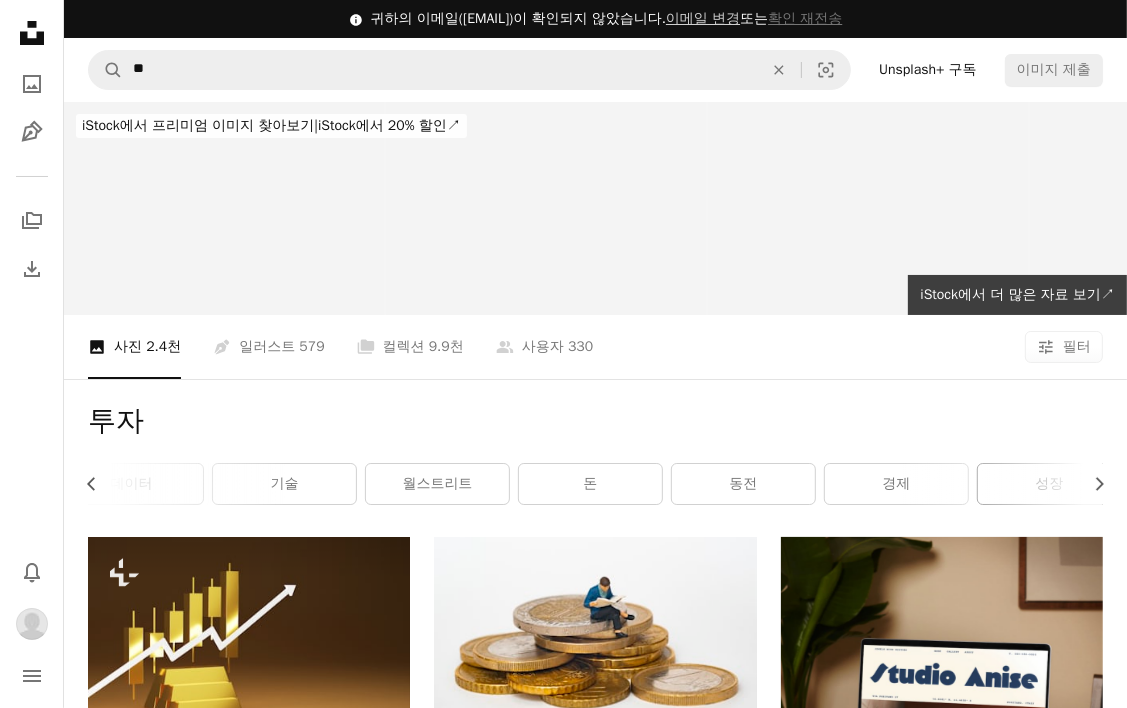 scroll, scrollTop: 0, scrollLeft: 405, axis: horizontal 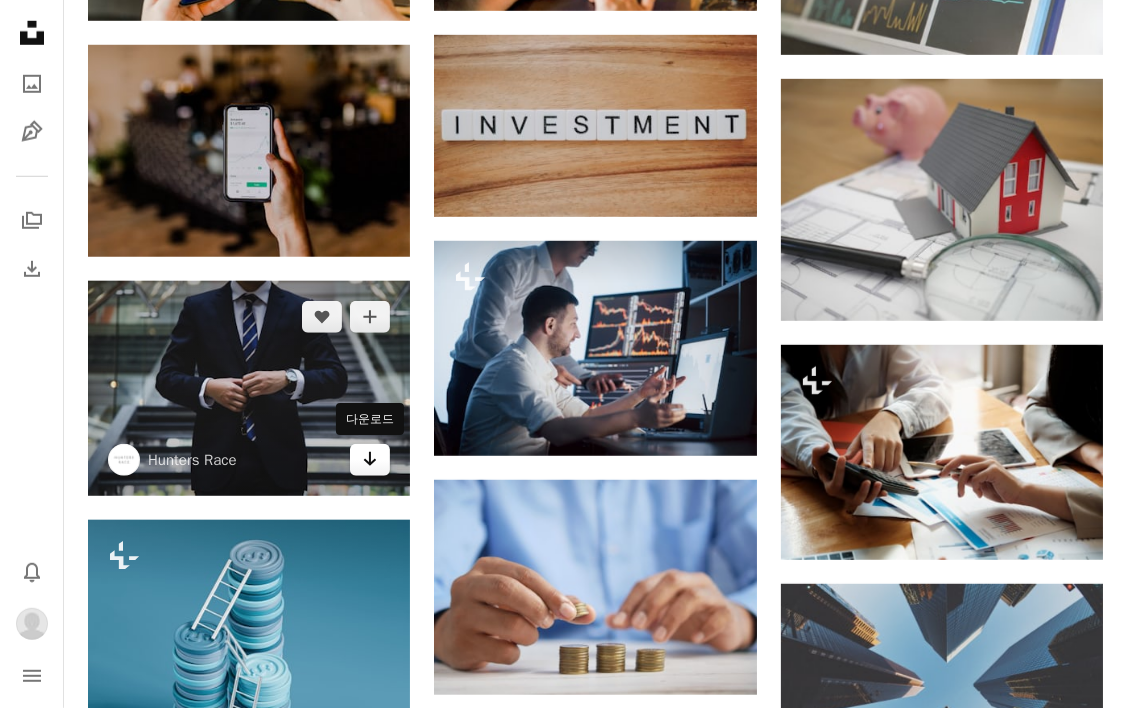 click on "Arrow pointing down" 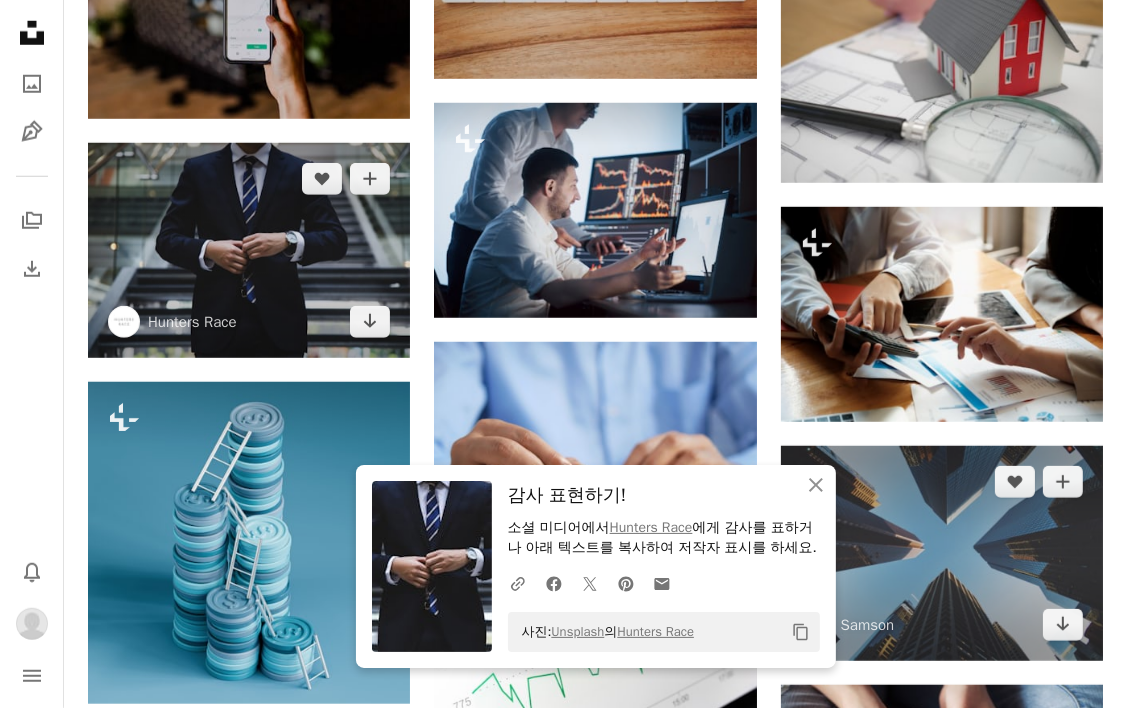 scroll, scrollTop: 1500, scrollLeft: 0, axis: vertical 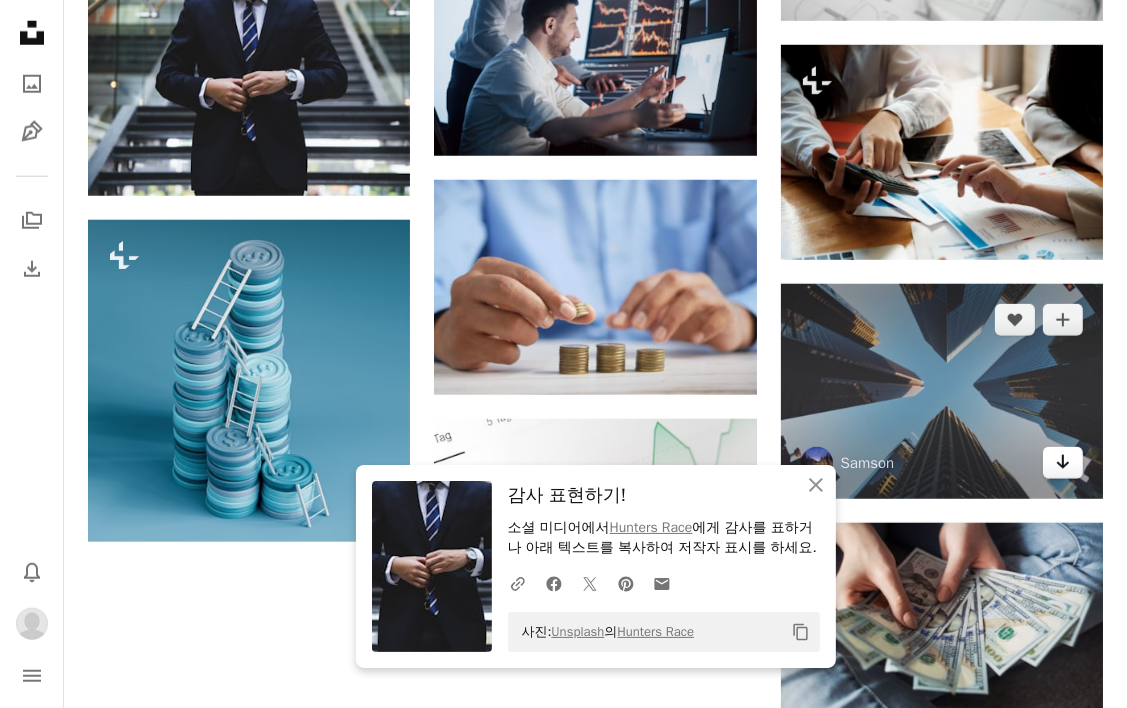 click 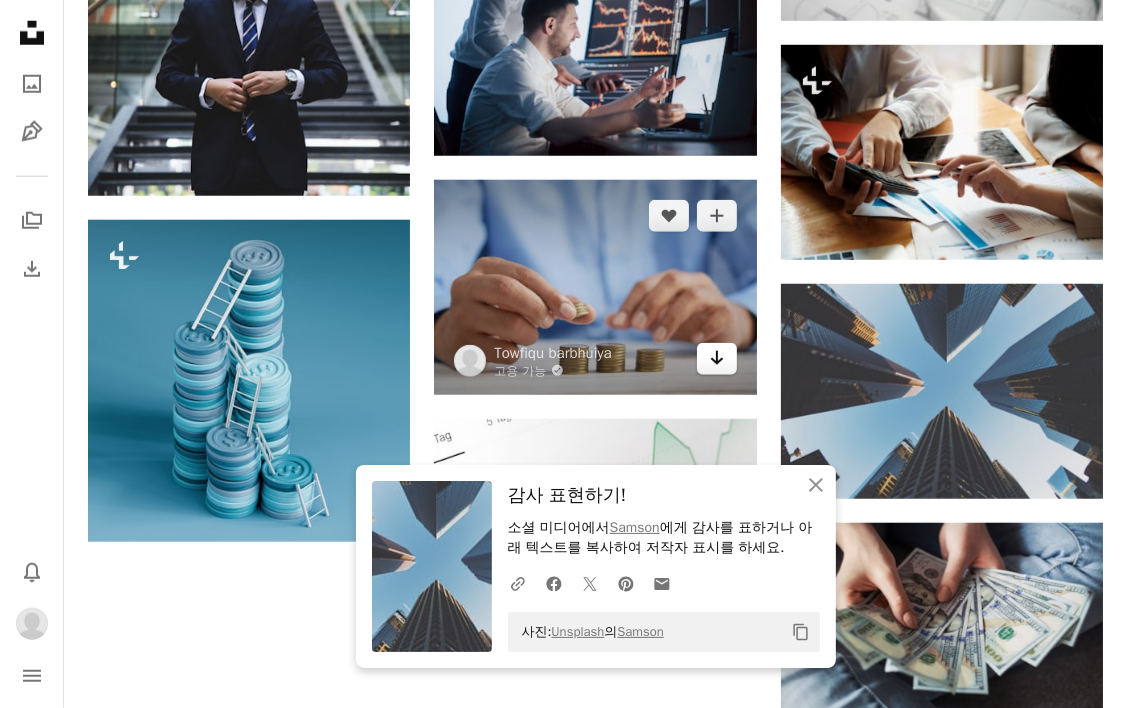 click 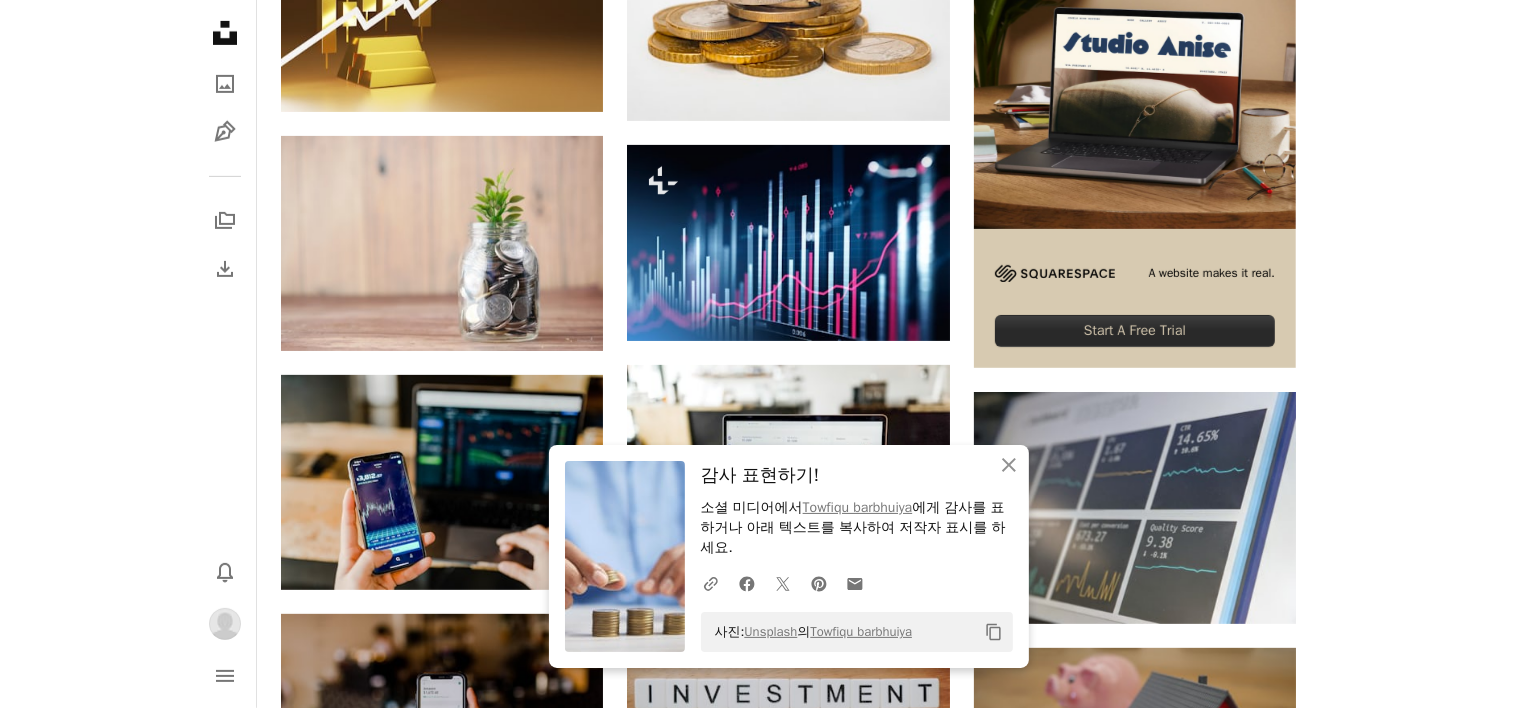 scroll, scrollTop: 600, scrollLeft: 0, axis: vertical 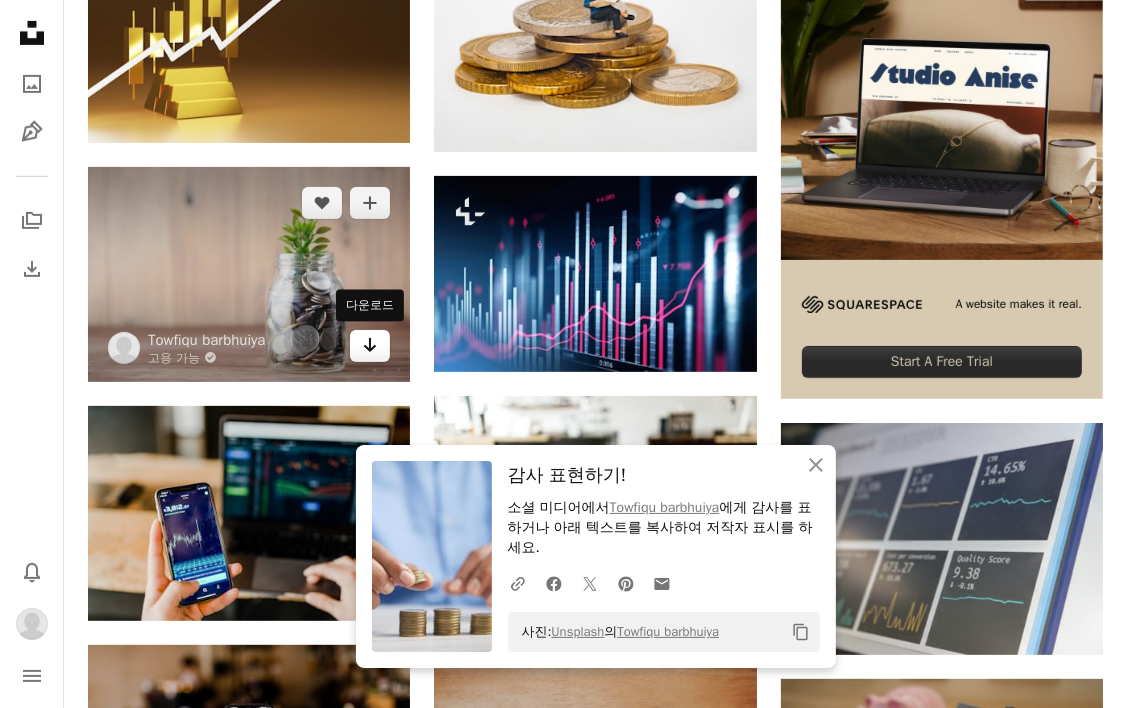 click on "Arrow pointing down" at bounding box center [370, 346] 